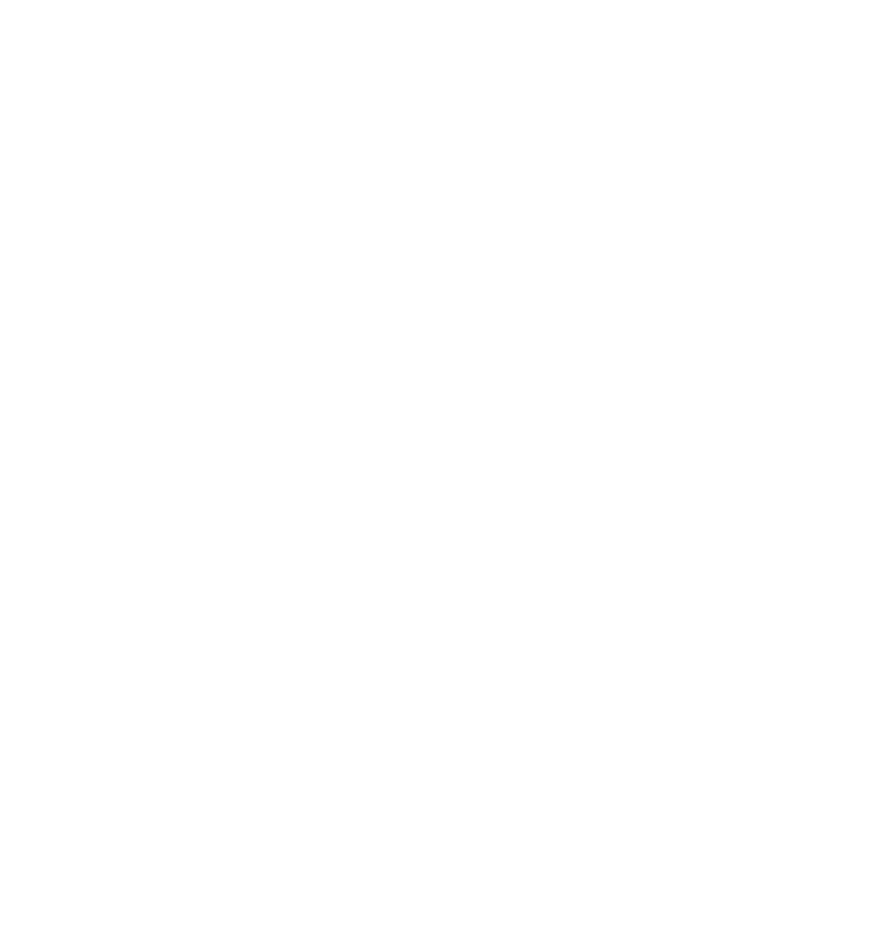 scroll, scrollTop: 0, scrollLeft: 0, axis: both 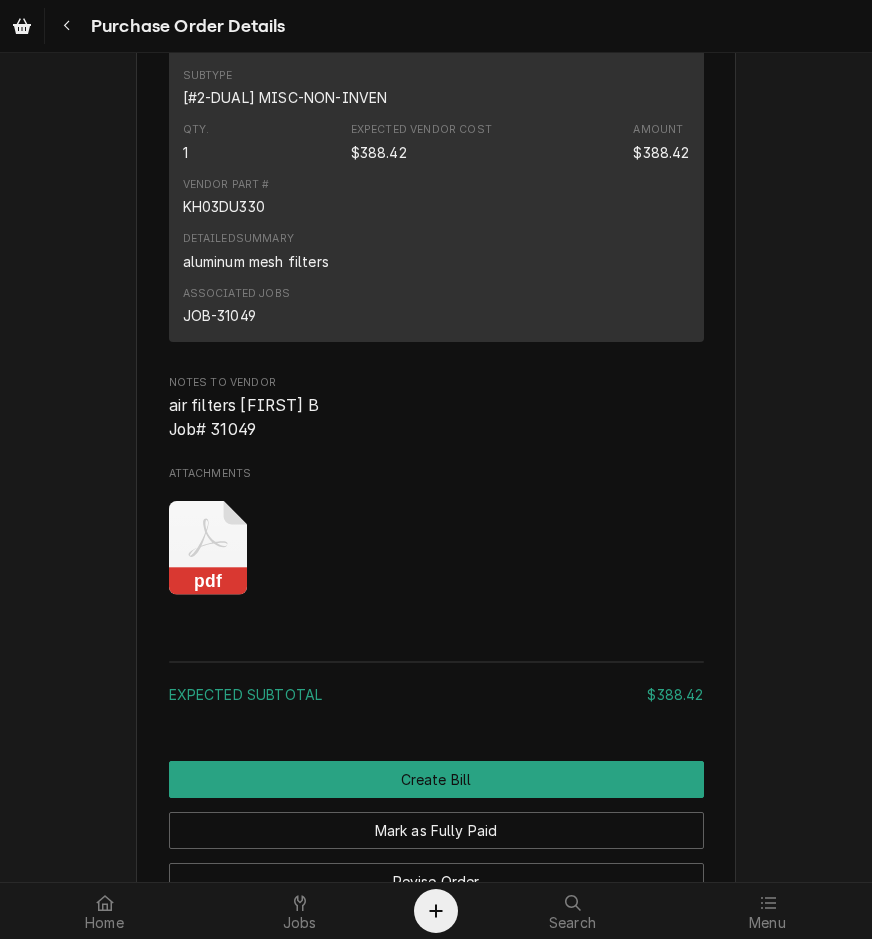 click 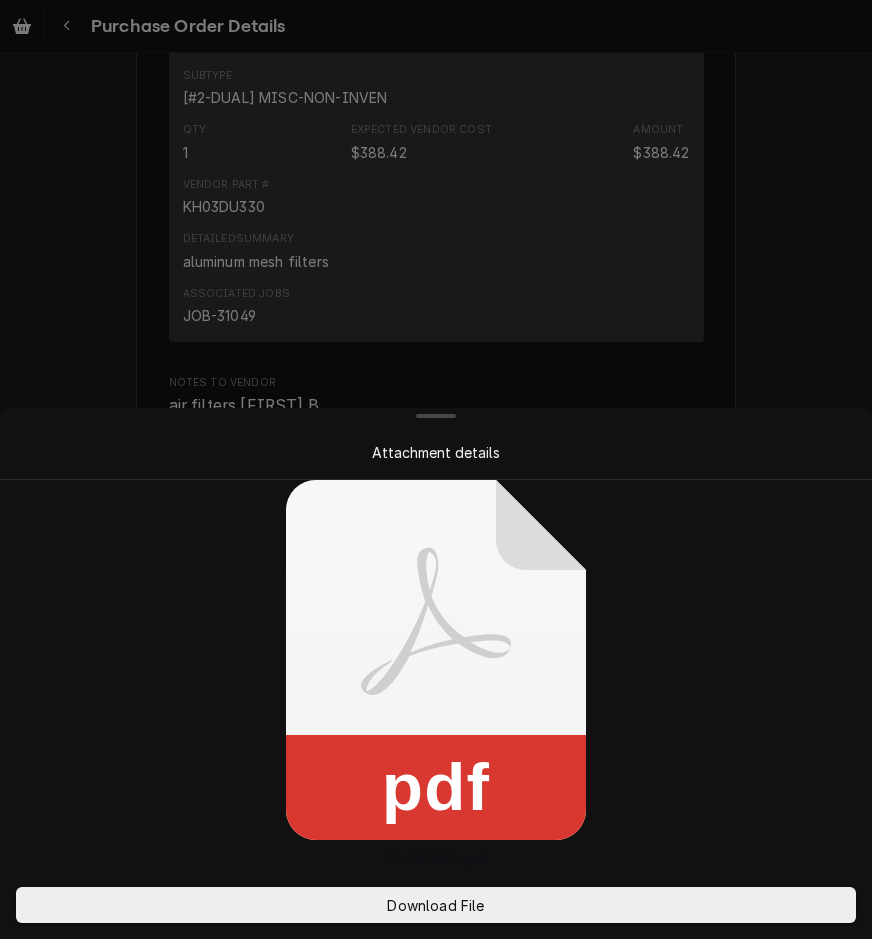 drag, startPoint x: 488, startPoint y: 912, endPoint x: 753, endPoint y: 465, distance: 519.64795 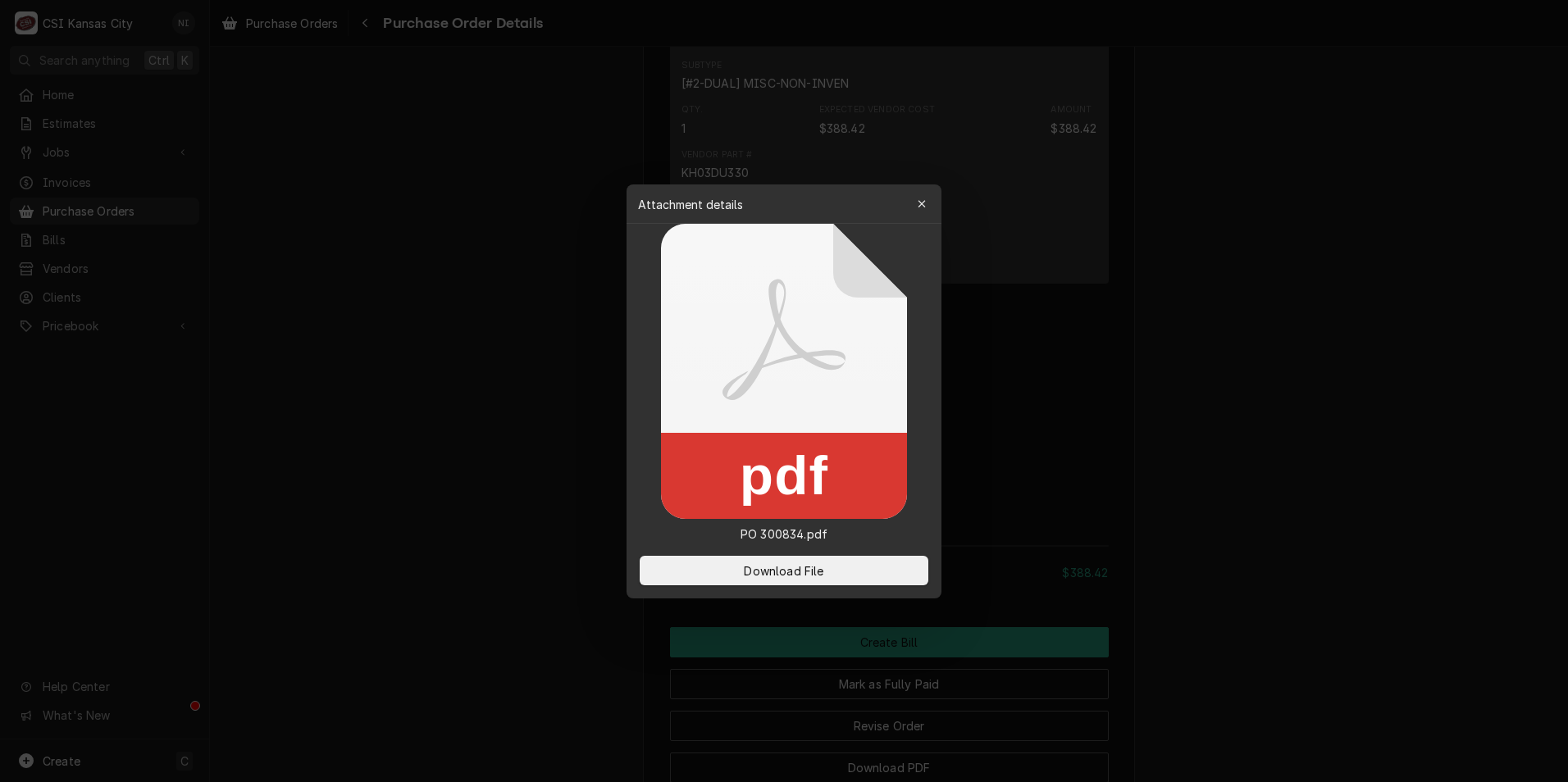 click at bounding box center (784, 391) 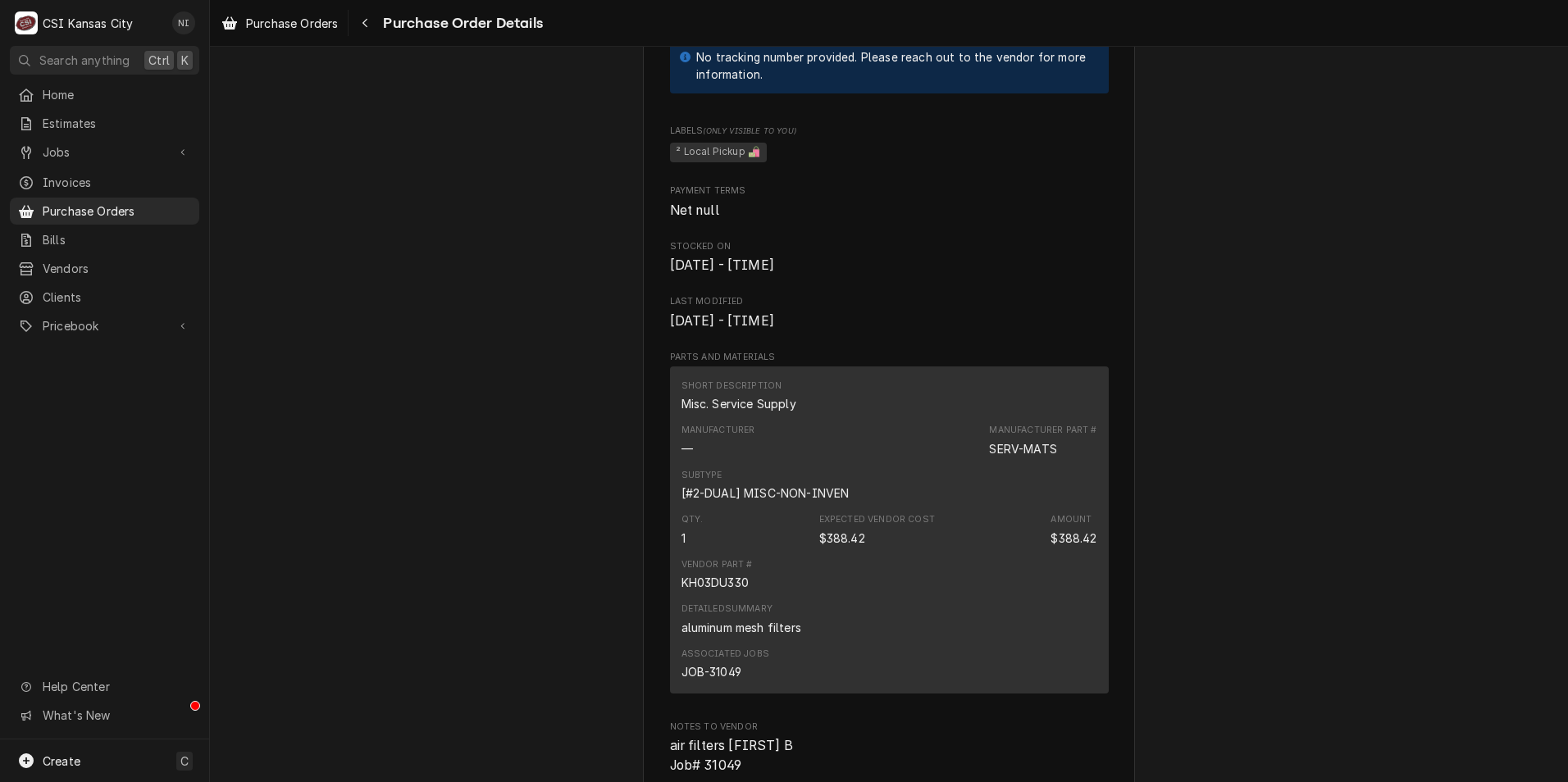 scroll, scrollTop: 1066, scrollLeft: 0, axis: vertical 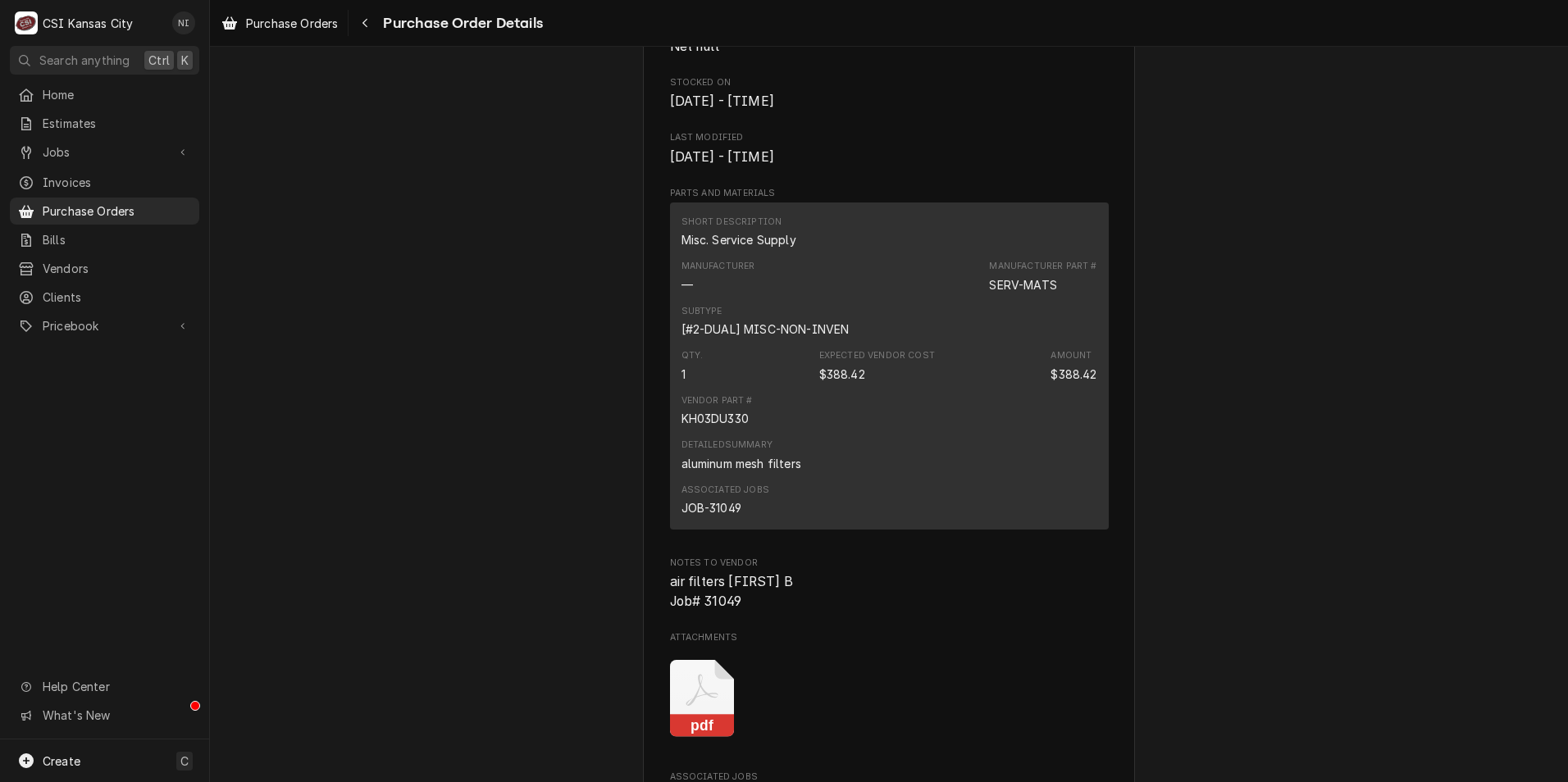 drag, startPoint x: 1296, startPoint y: 389, endPoint x: 1112, endPoint y: 379, distance: 184.2715 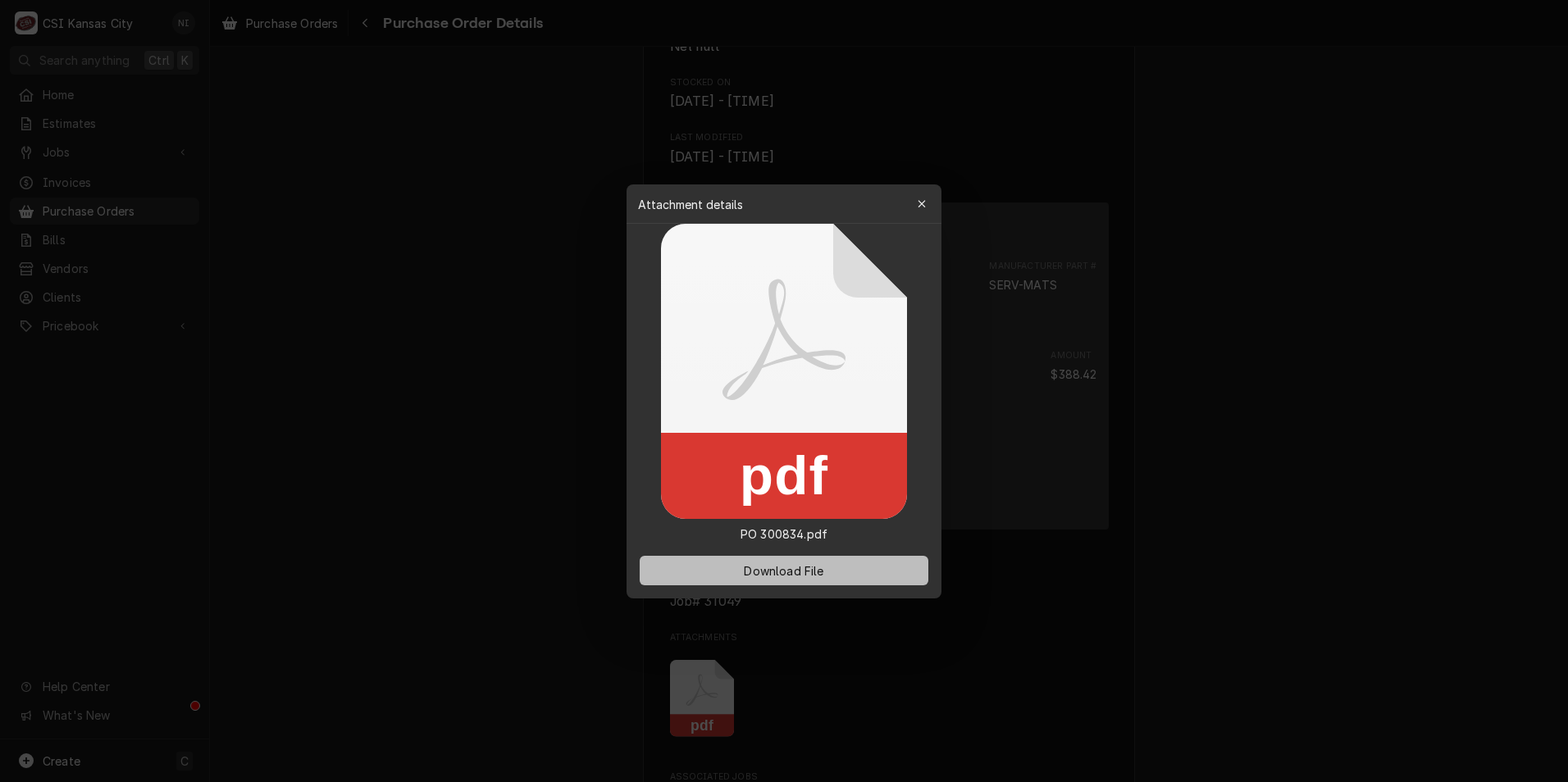 click on "Download File" at bounding box center [784, 571] 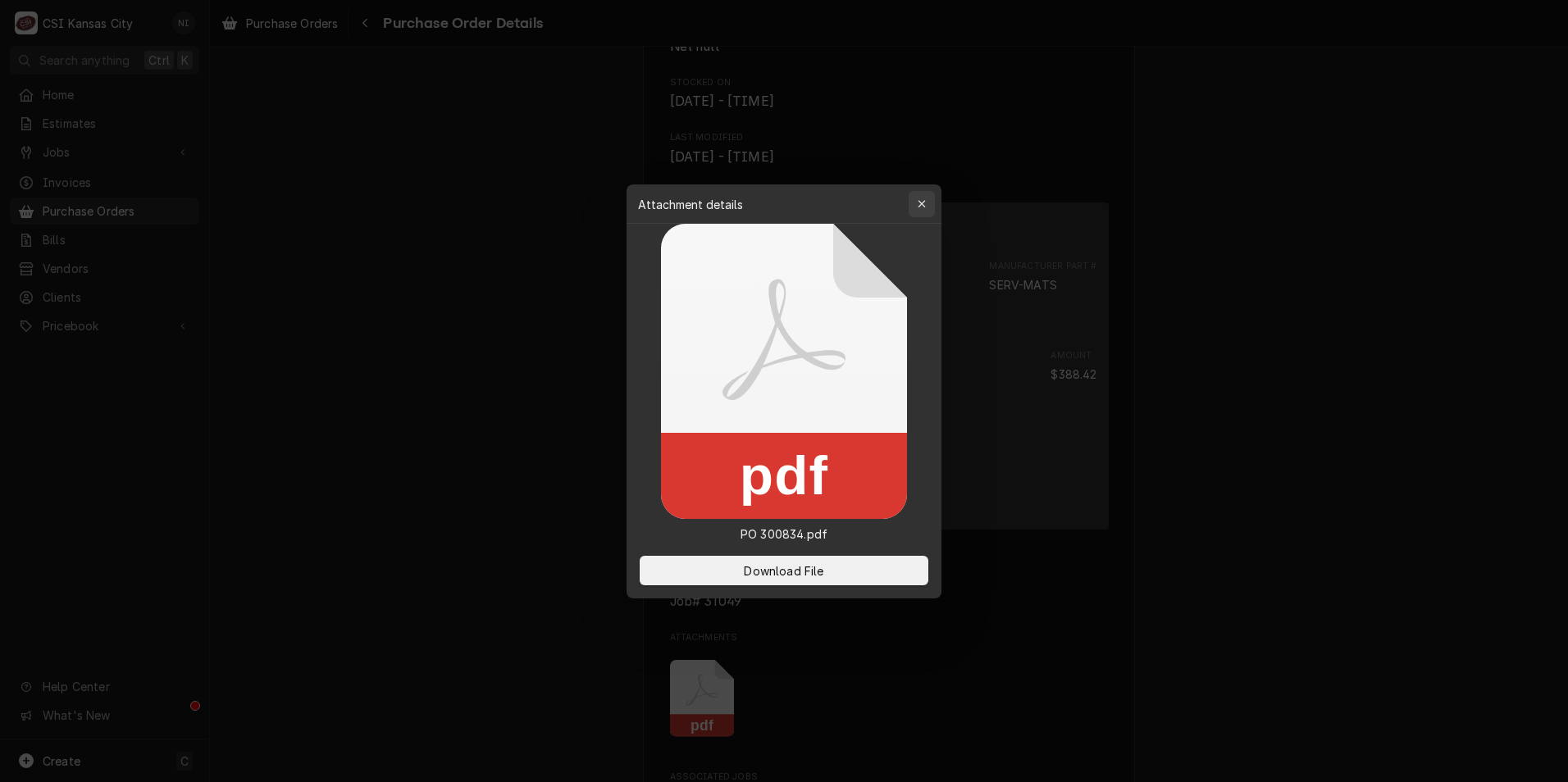 click 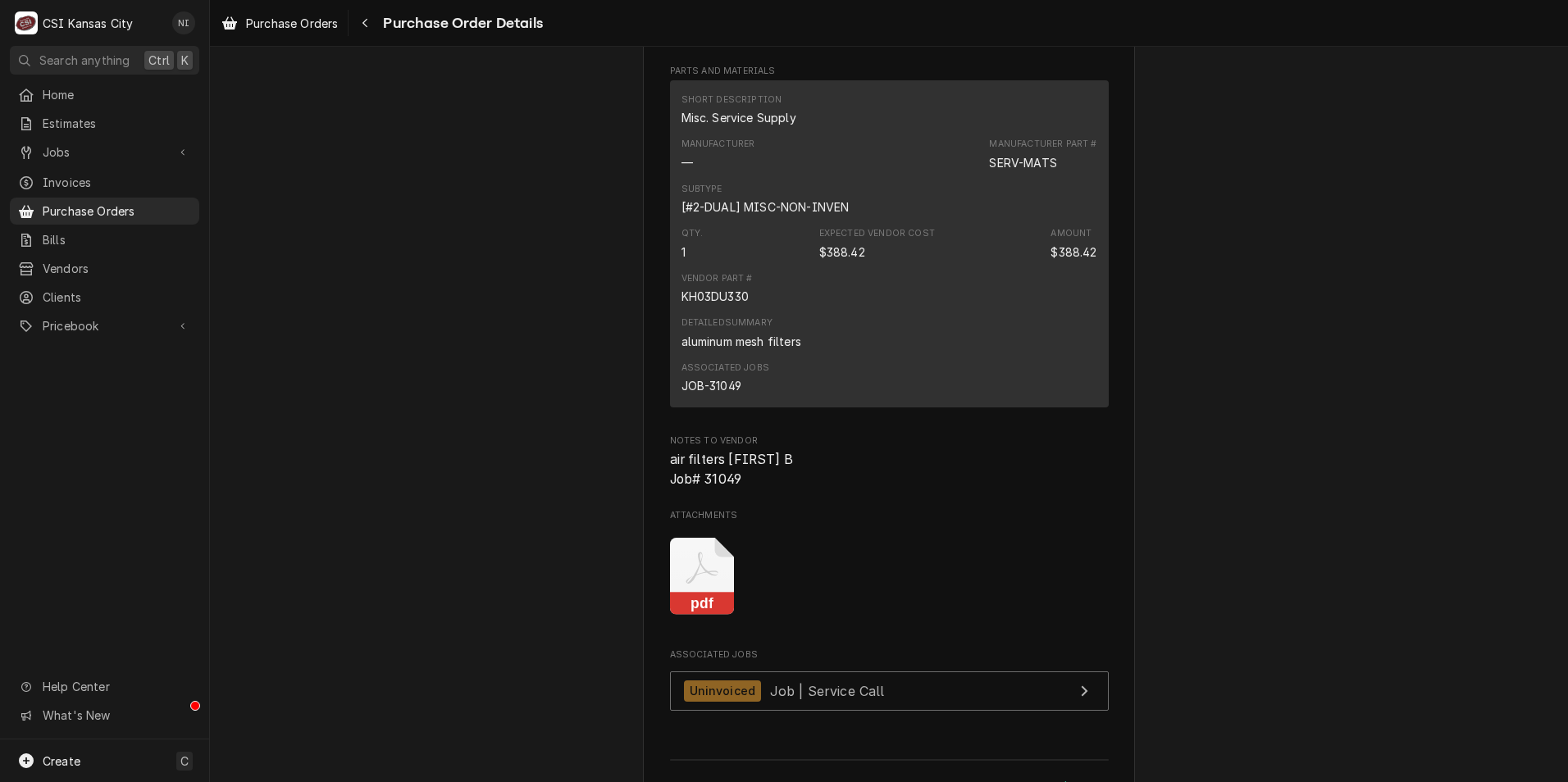 scroll, scrollTop: 1312, scrollLeft: 0, axis: vertical 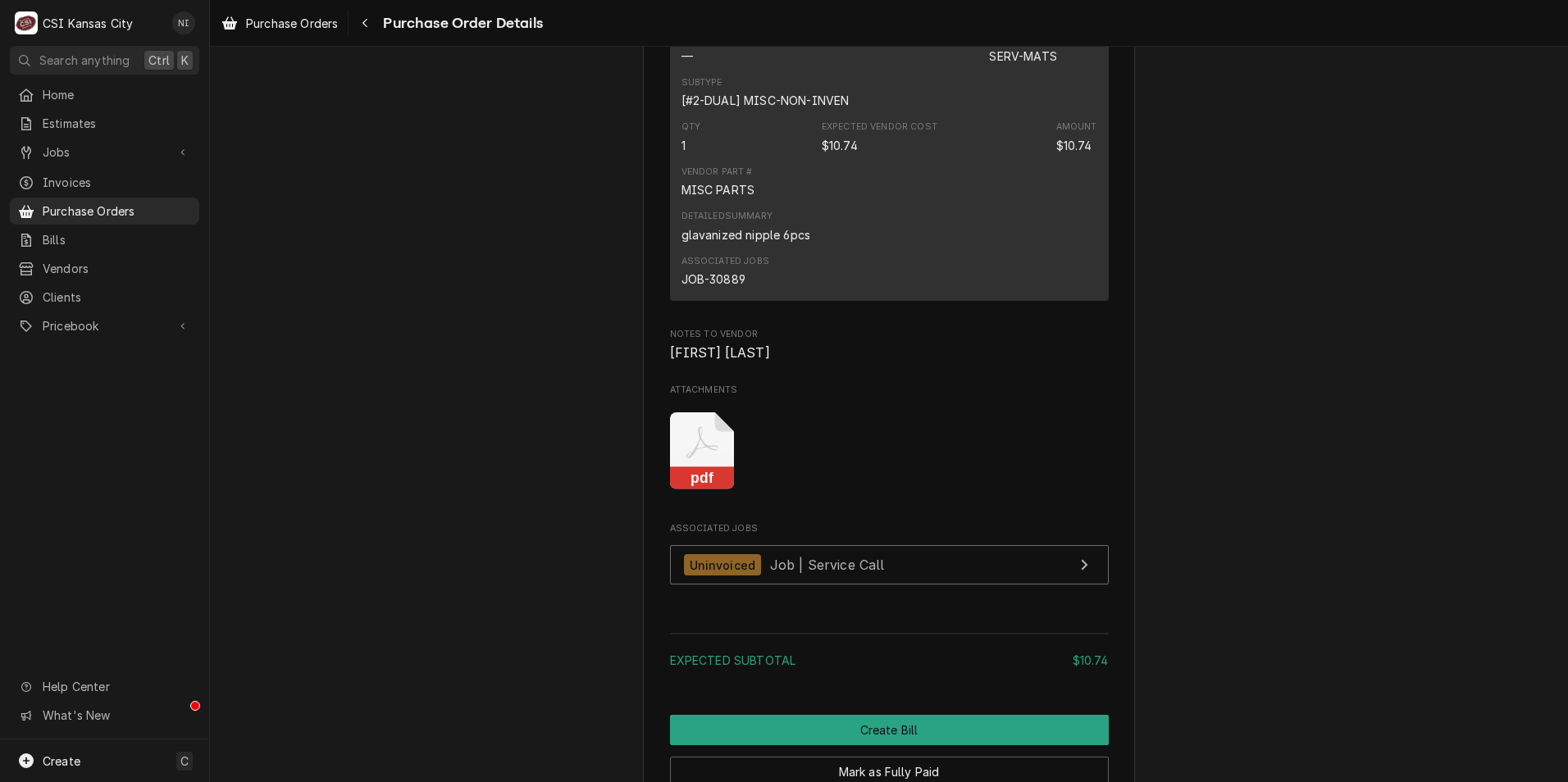 click 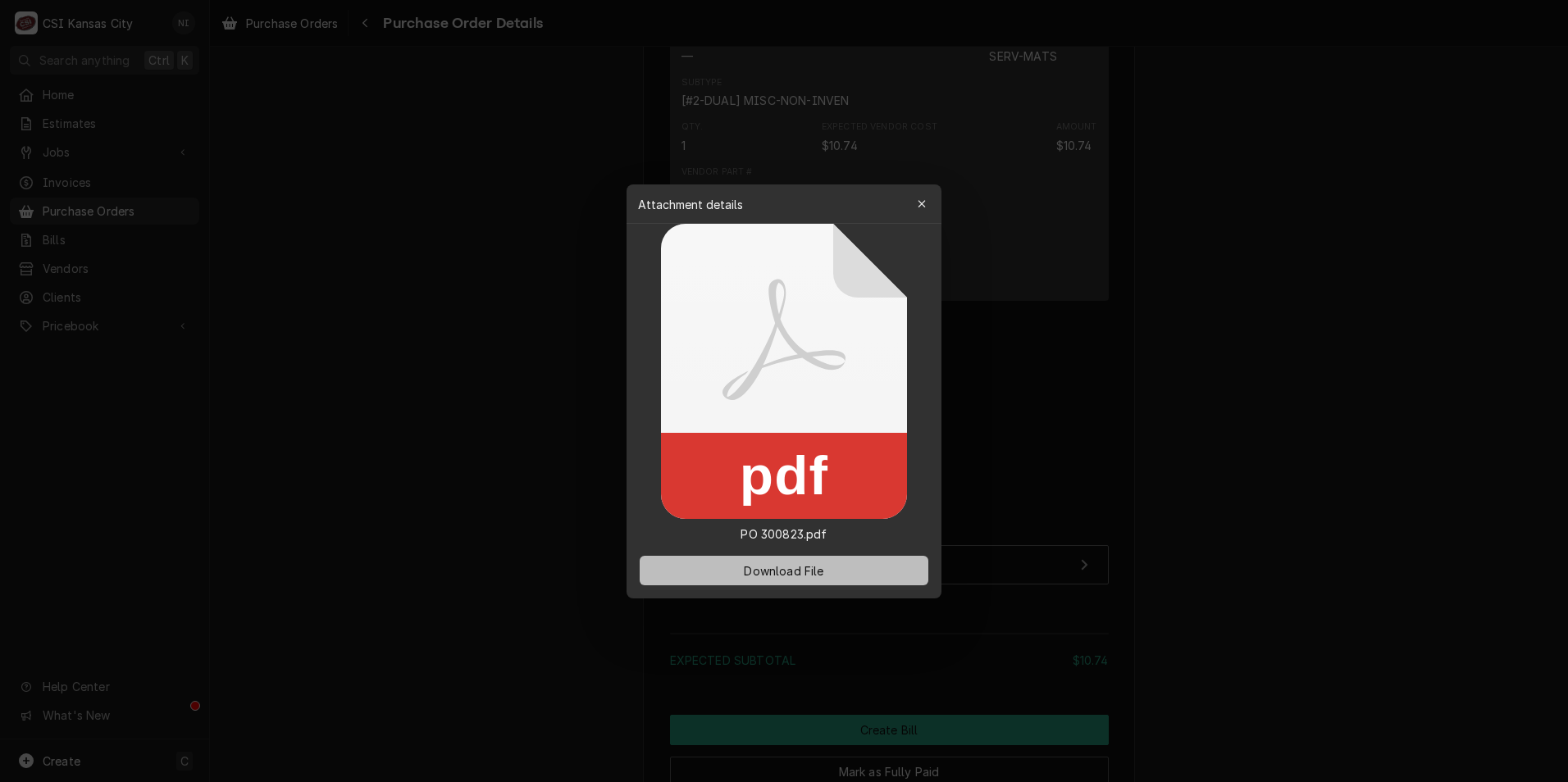 click on "Download File" at bounding box center (783, 570) 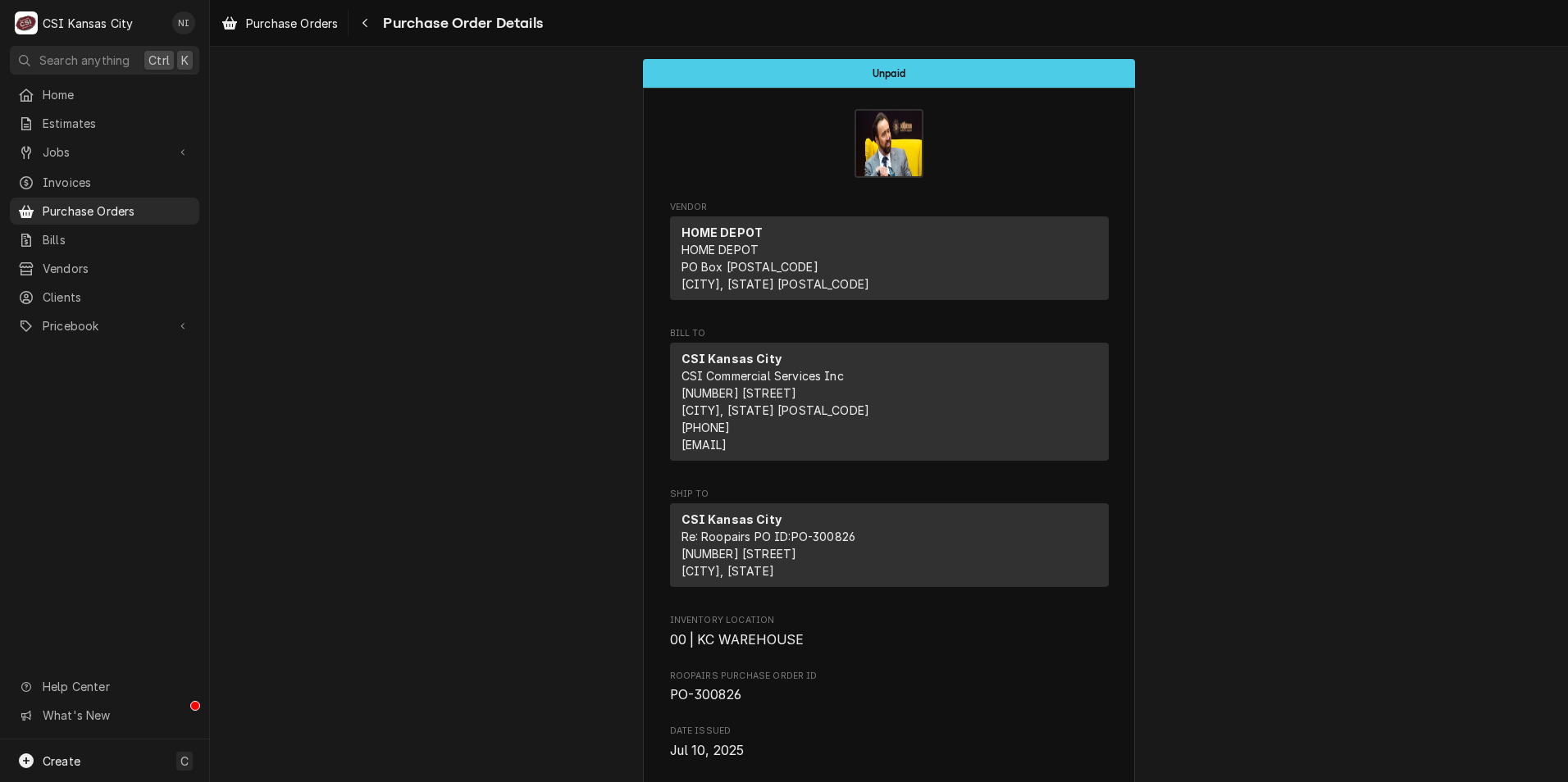 scroll, scrollTop: 0, scrollLeft: 0, axis: both 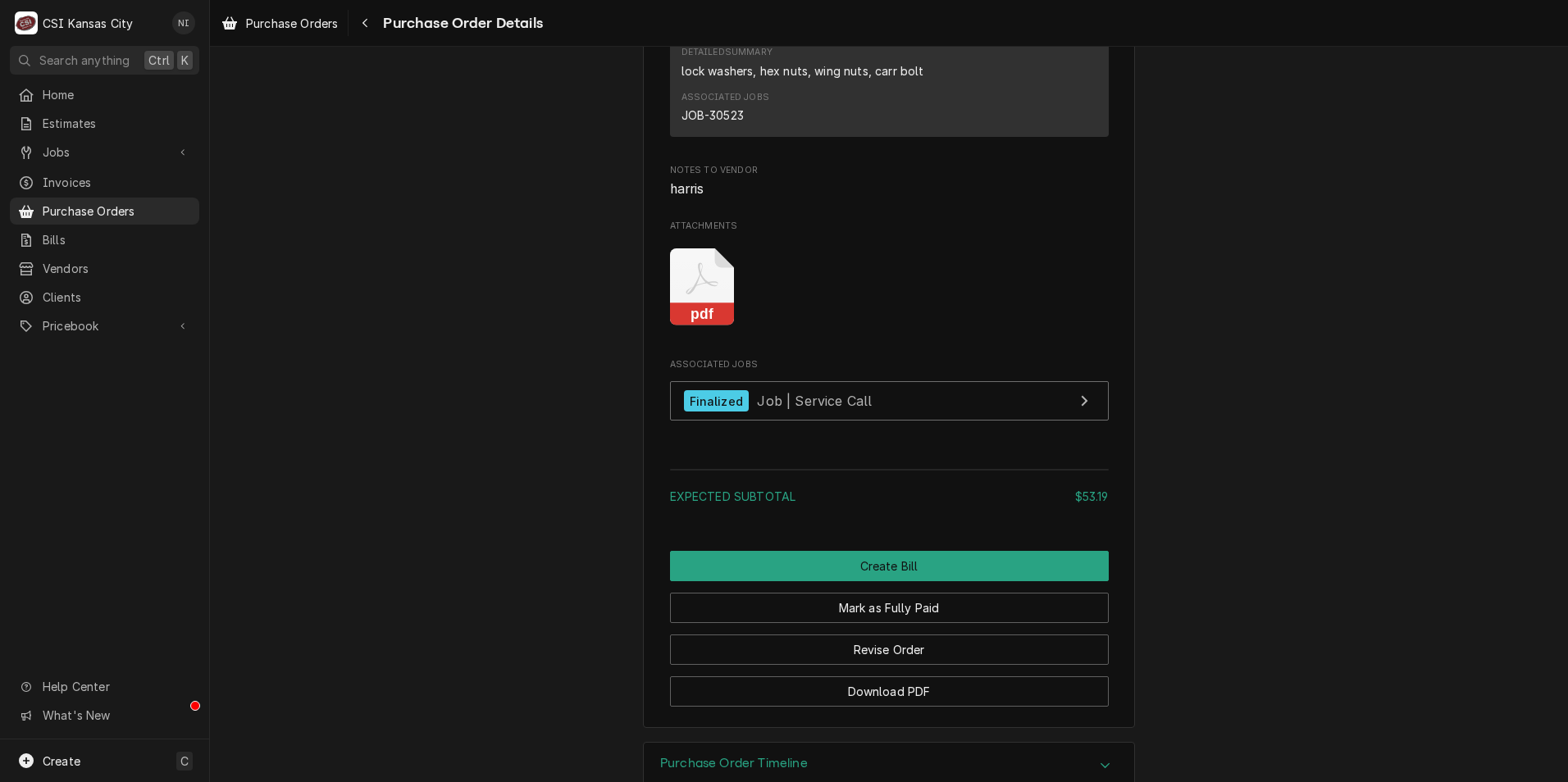 click 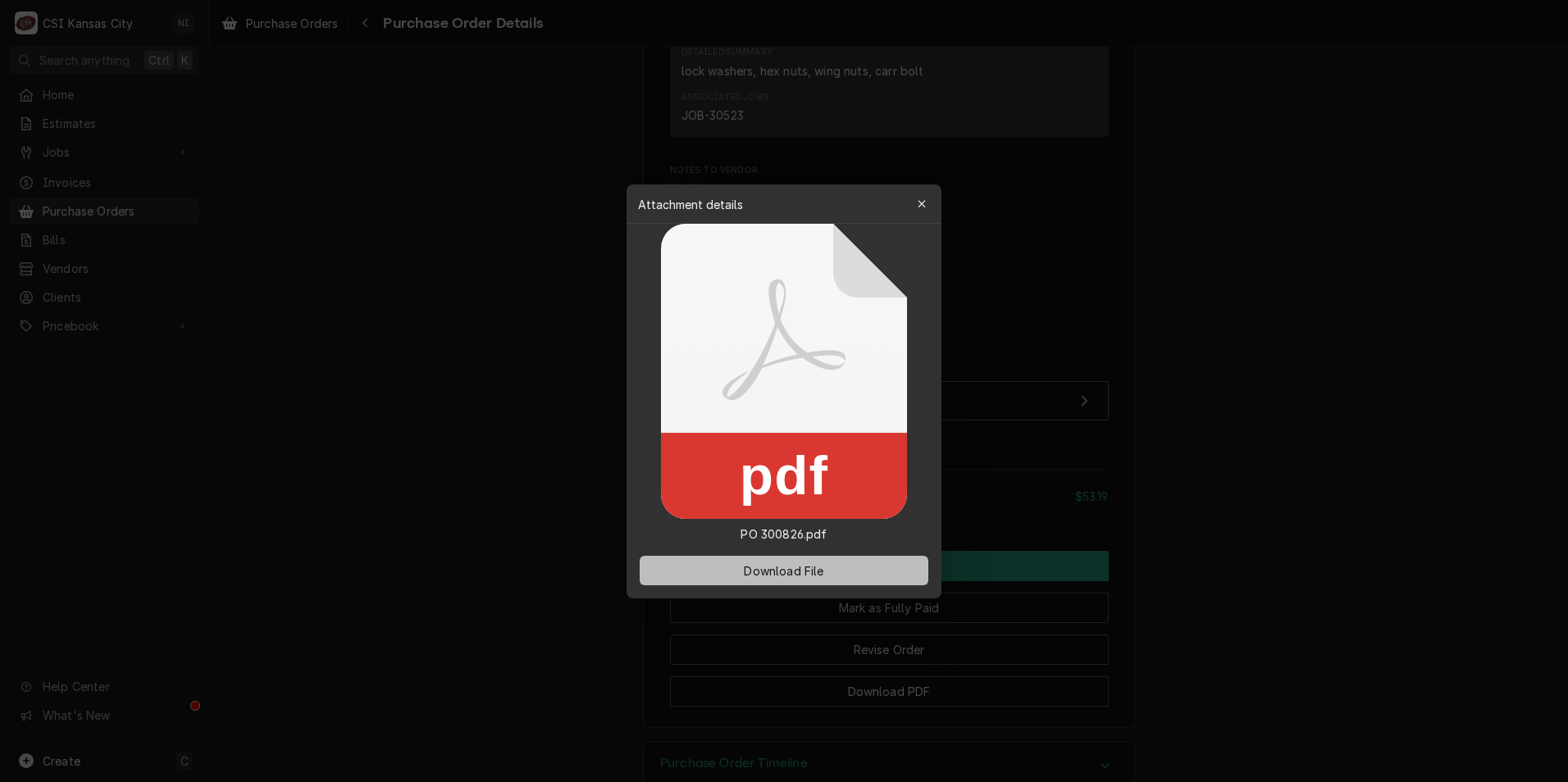 click on "Download File" at bounding box center [784, 571] 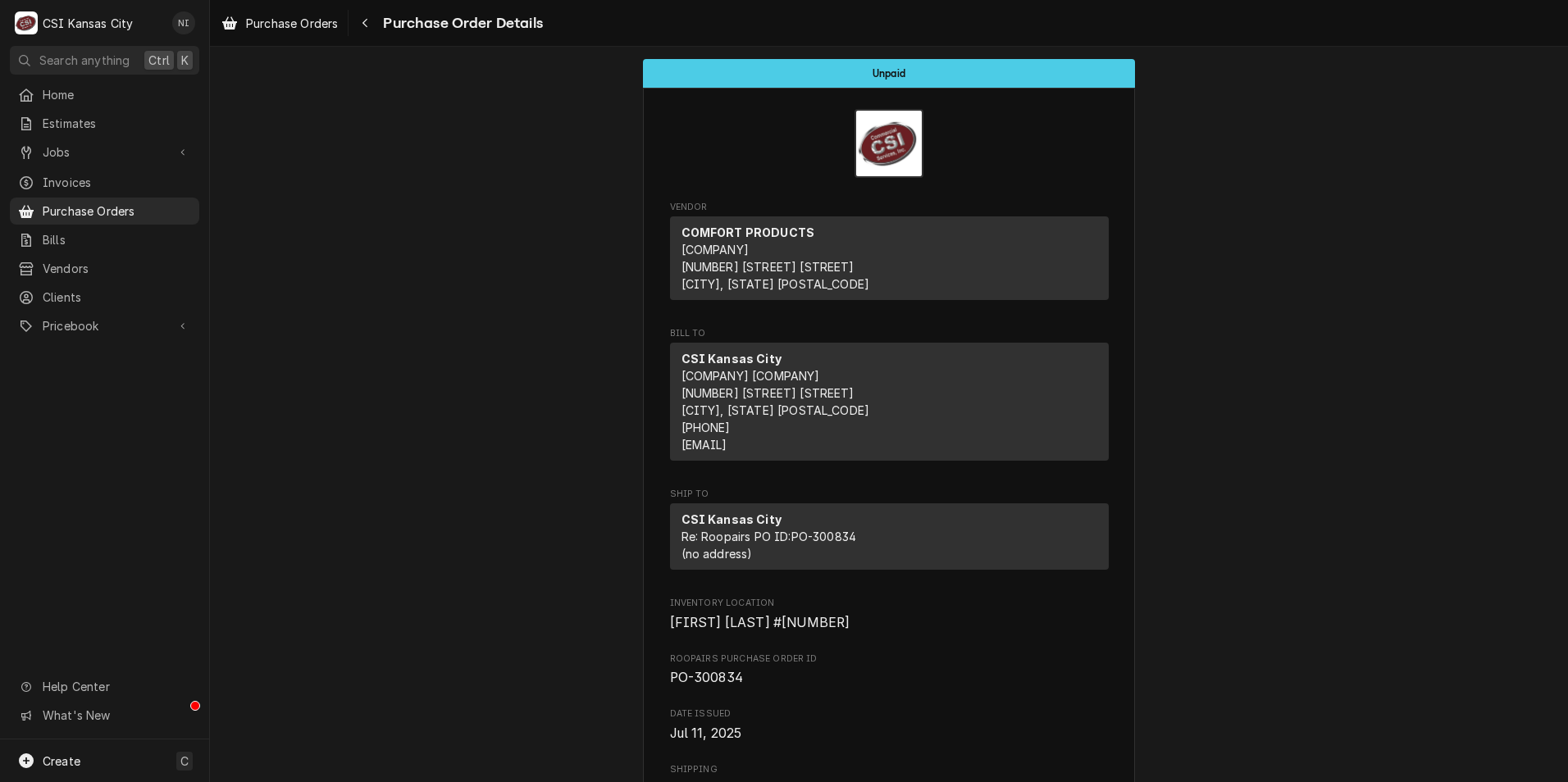 scroll, scrollTop: 0, scrollLeft: 0, axis: both 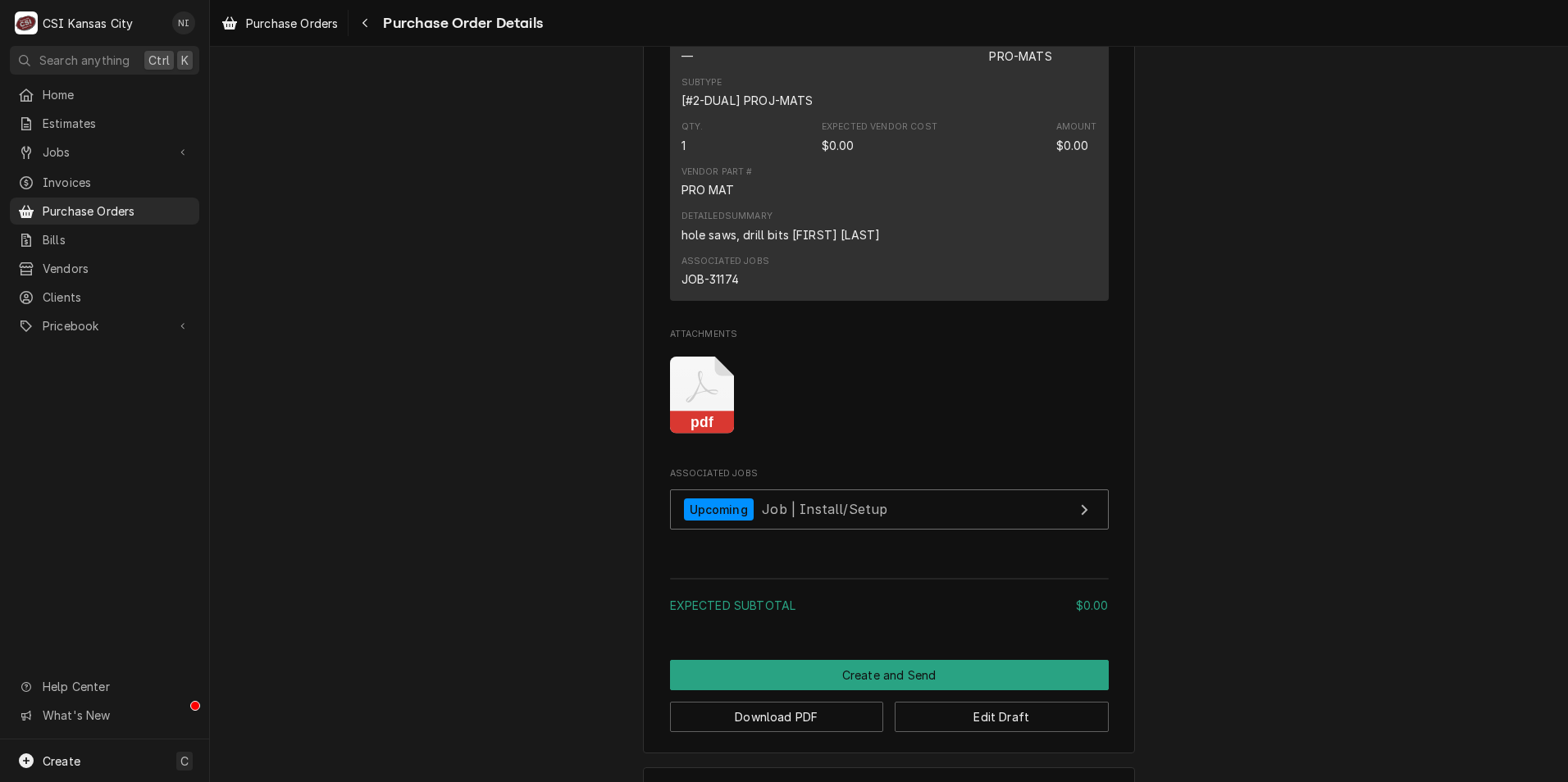 click 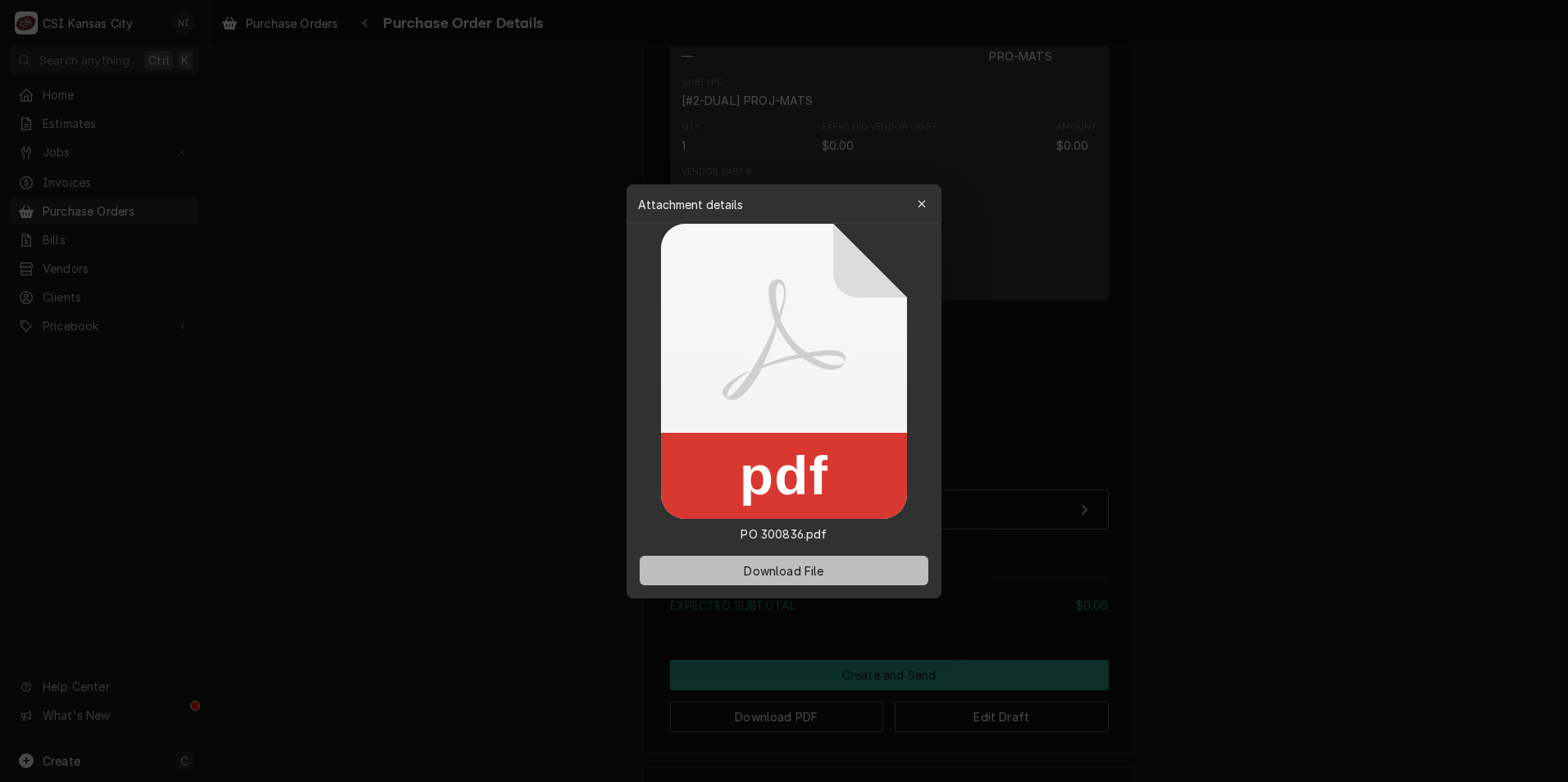 click on "Download File" at bounding box center [783, 570] 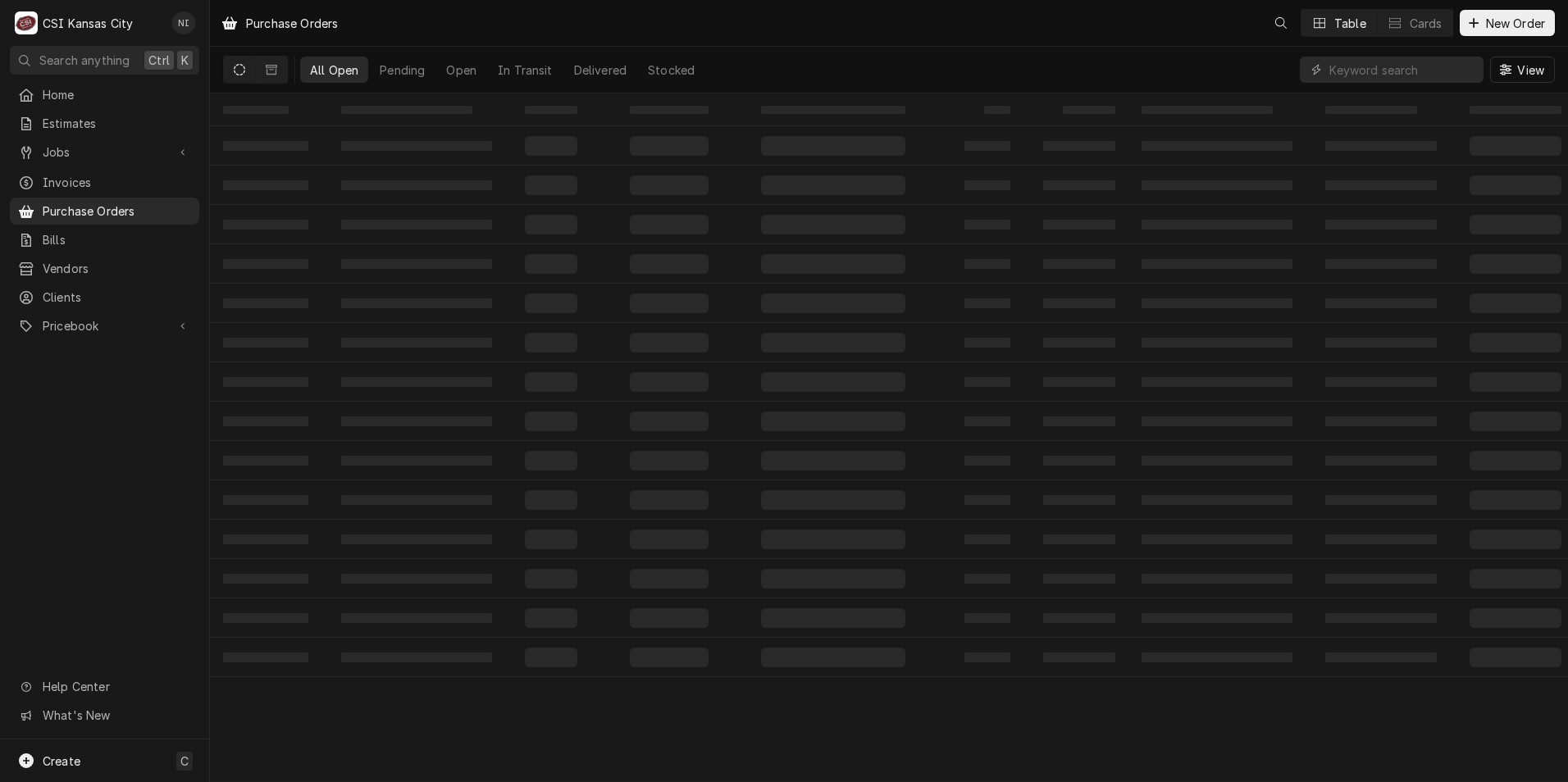 scroll, scrollTop: 0, scrollLeft: 0, axis: both 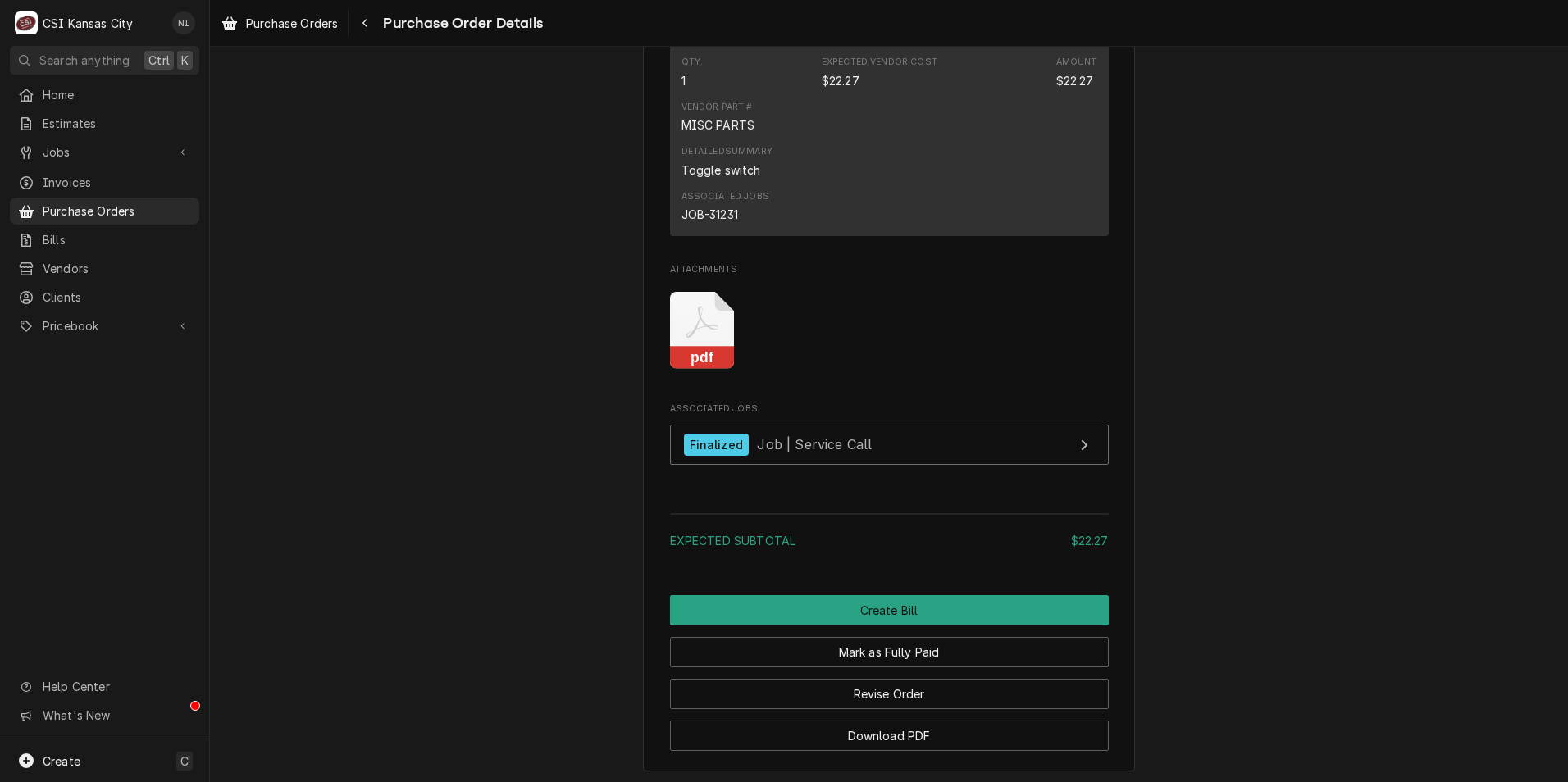 click 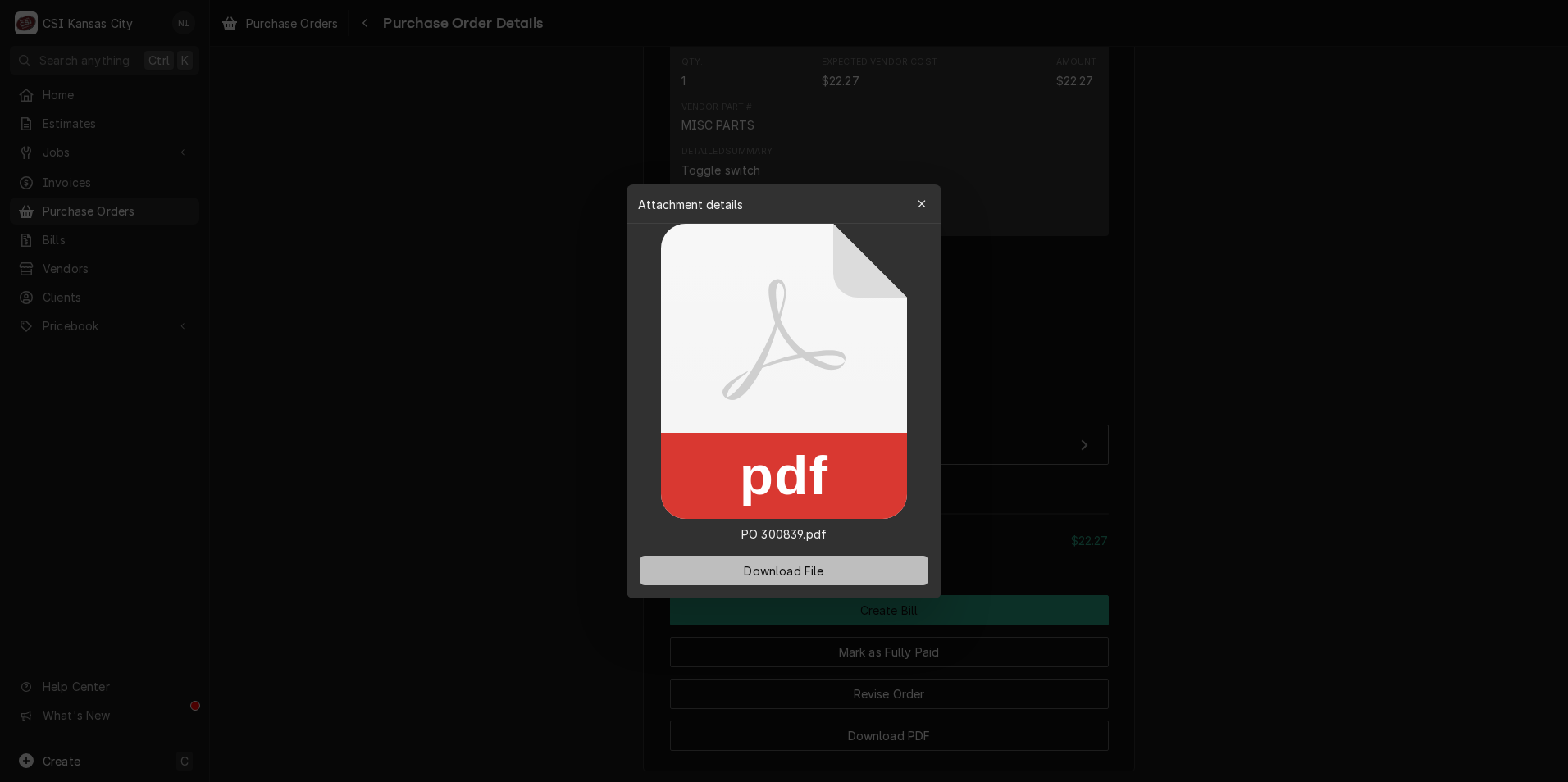 click on "Download File" at bounding box center (783, 570) 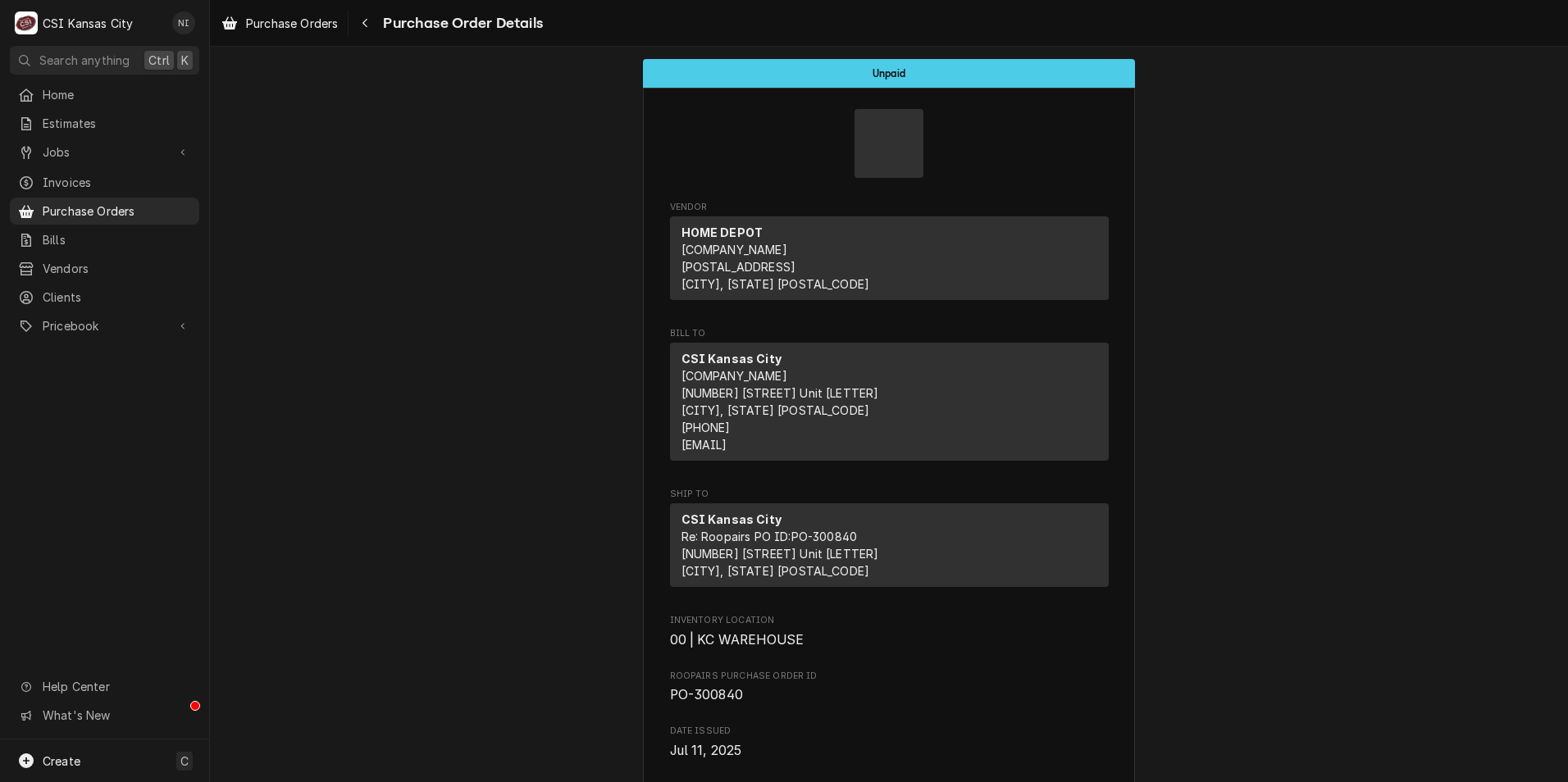 scroll, scrollTop: 0, scrollLeft: 0, axis: both 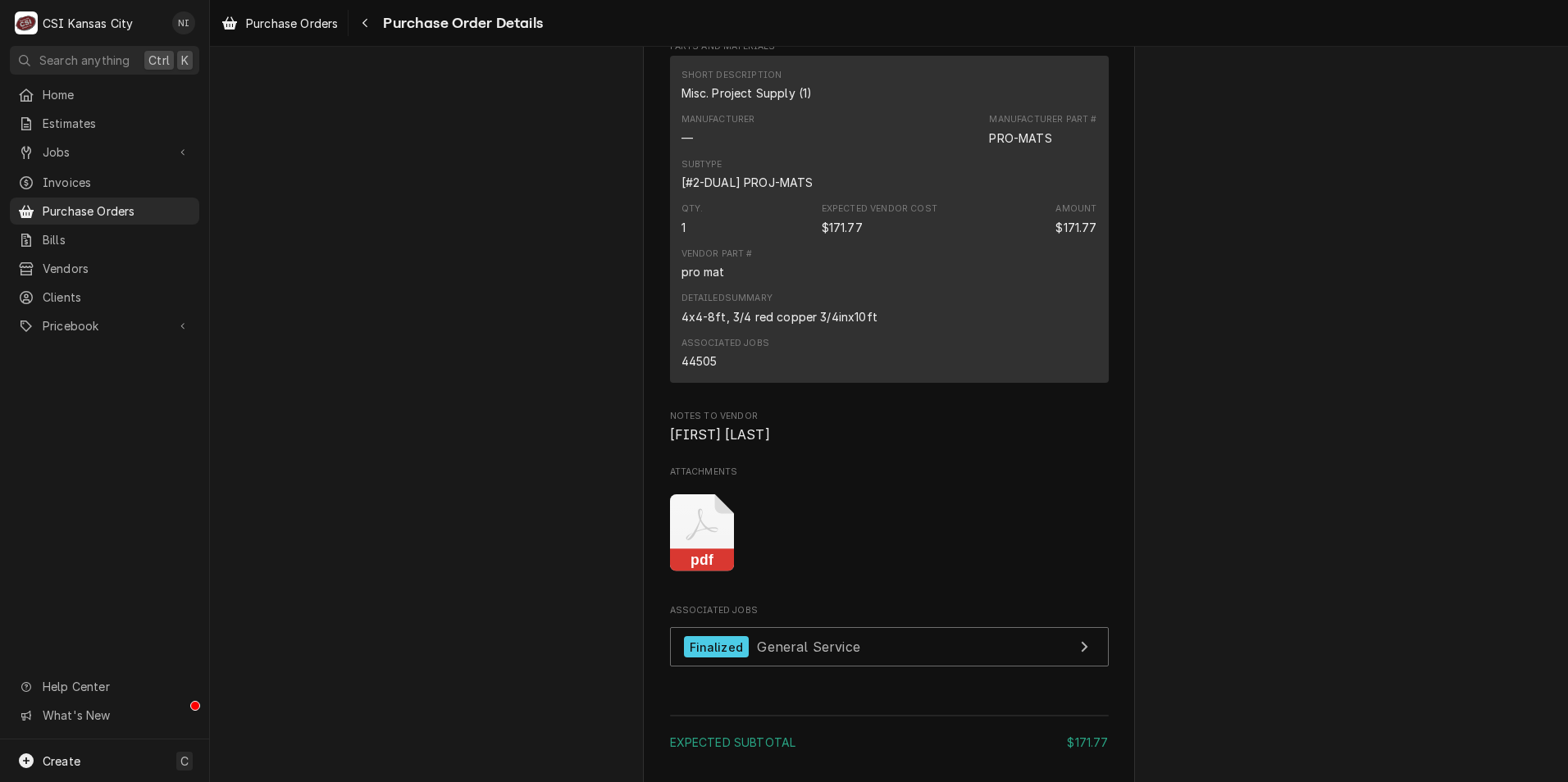 click 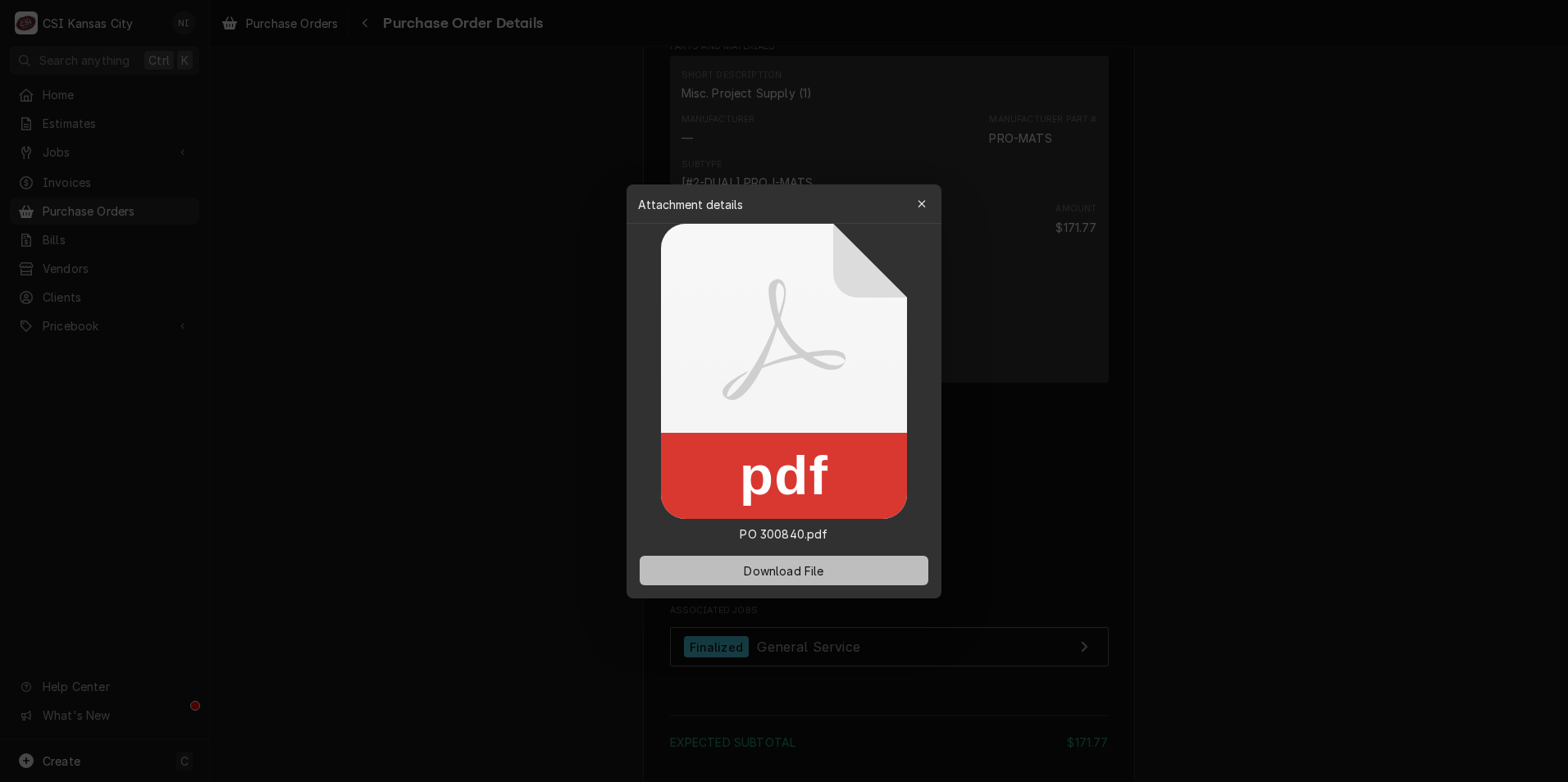 click on "Download File" at bounding box center [783, 570] 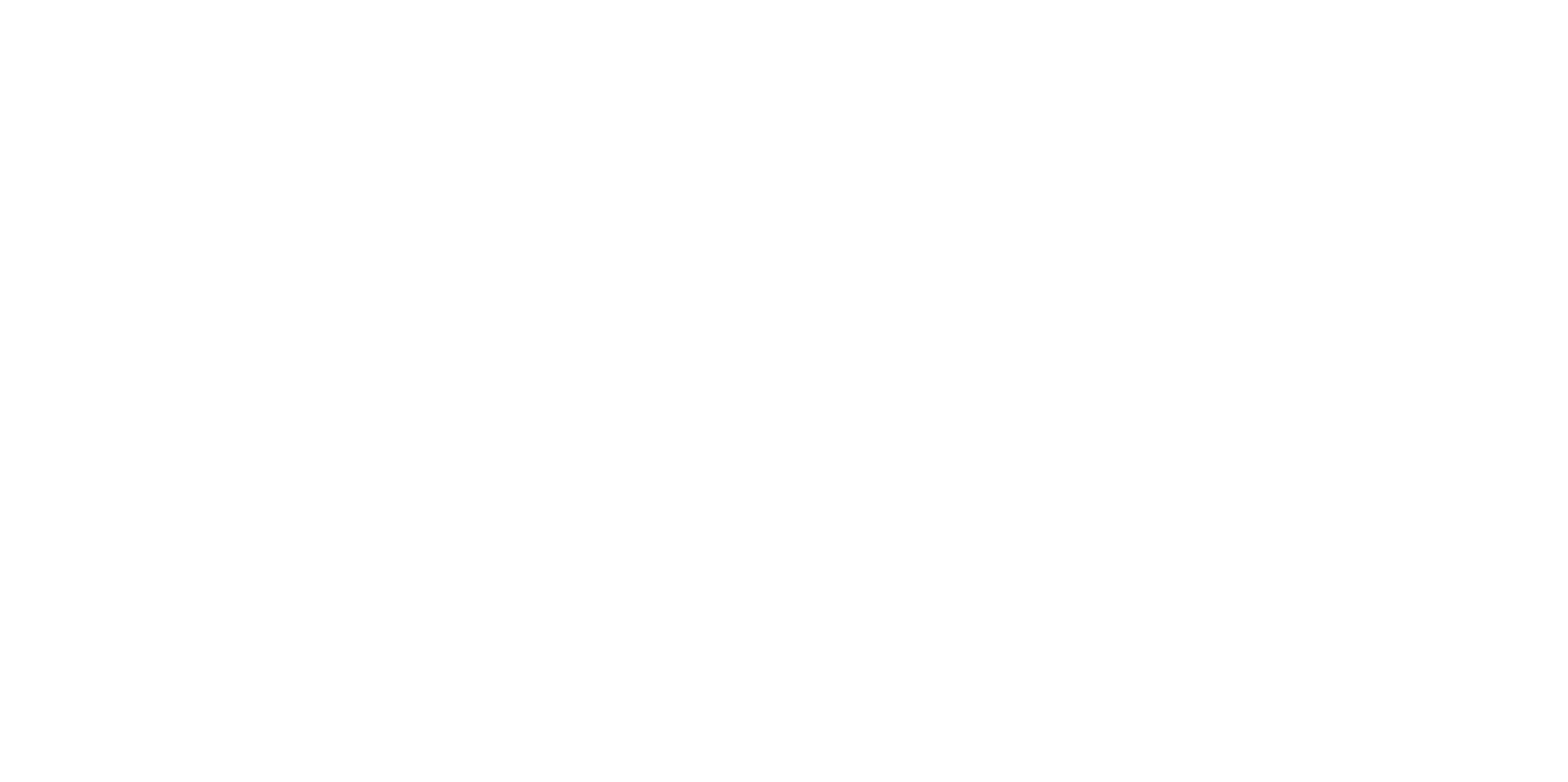 scroll, scrollTop: 0, scrollLeft: 0, axis: both 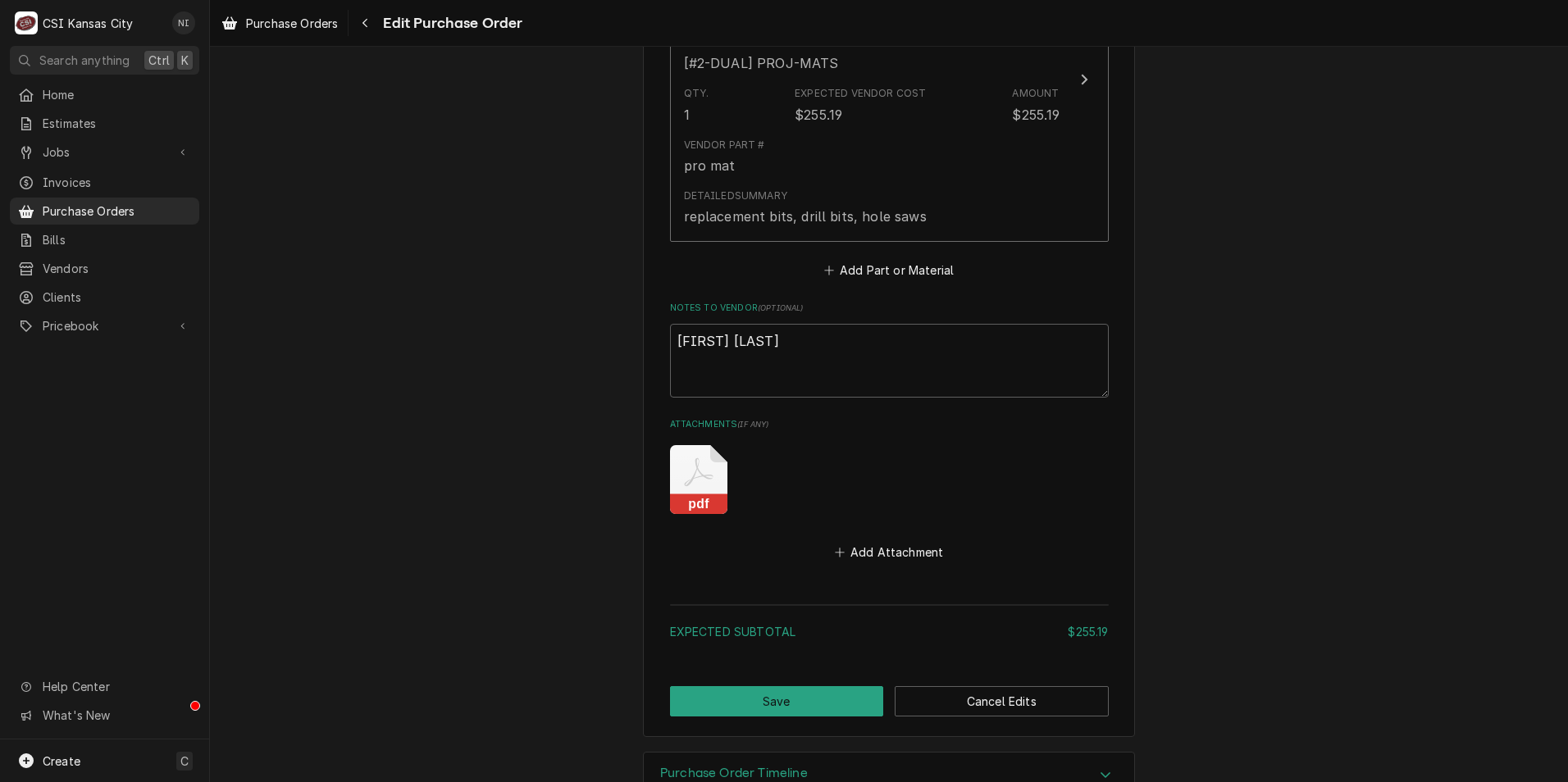 click 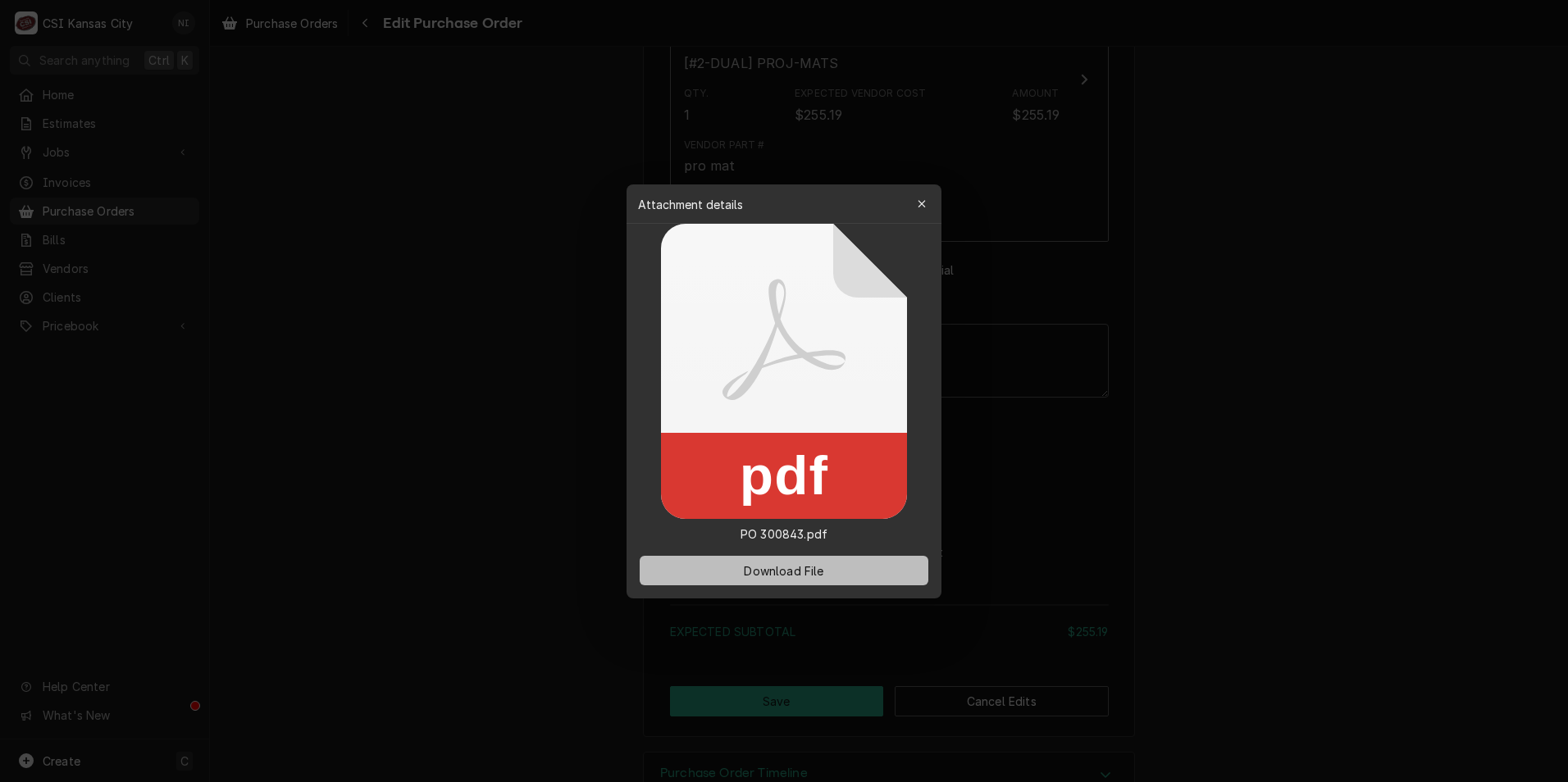 click on "Download File" at bounding box center (784, 571) 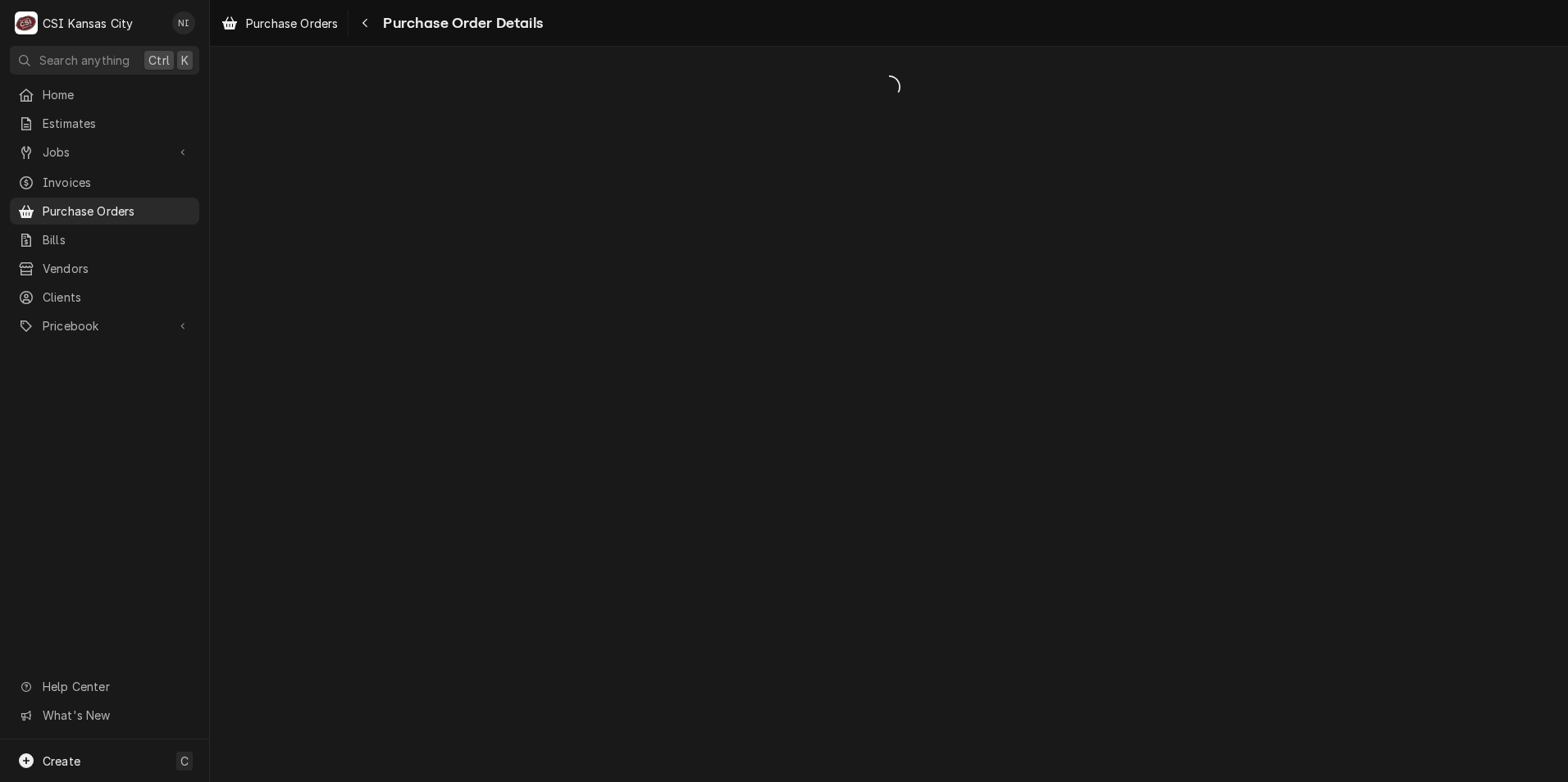 scroll, scrollTop: 0, scrollLeft: 0, axis: both 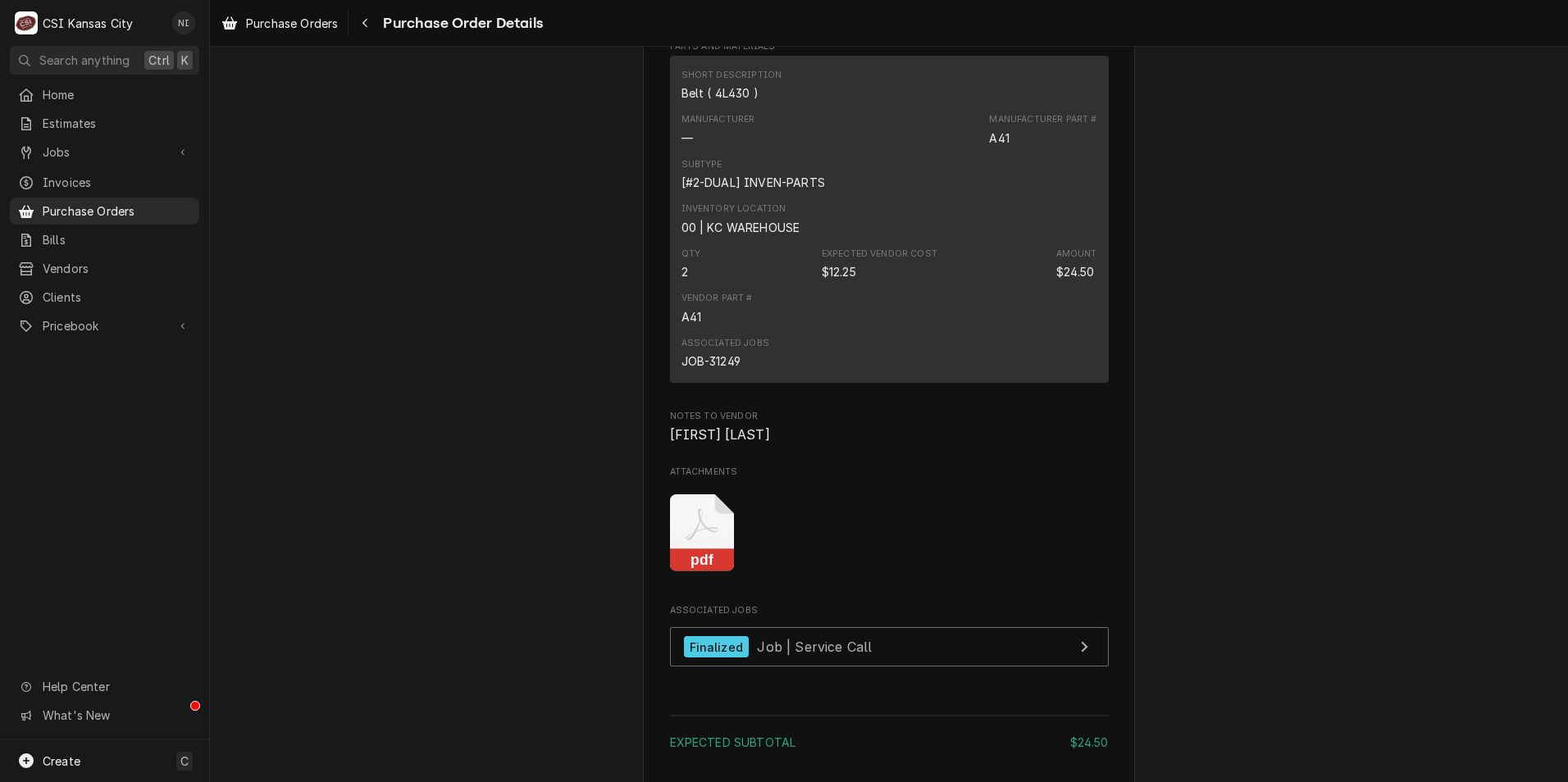click on "pdf" 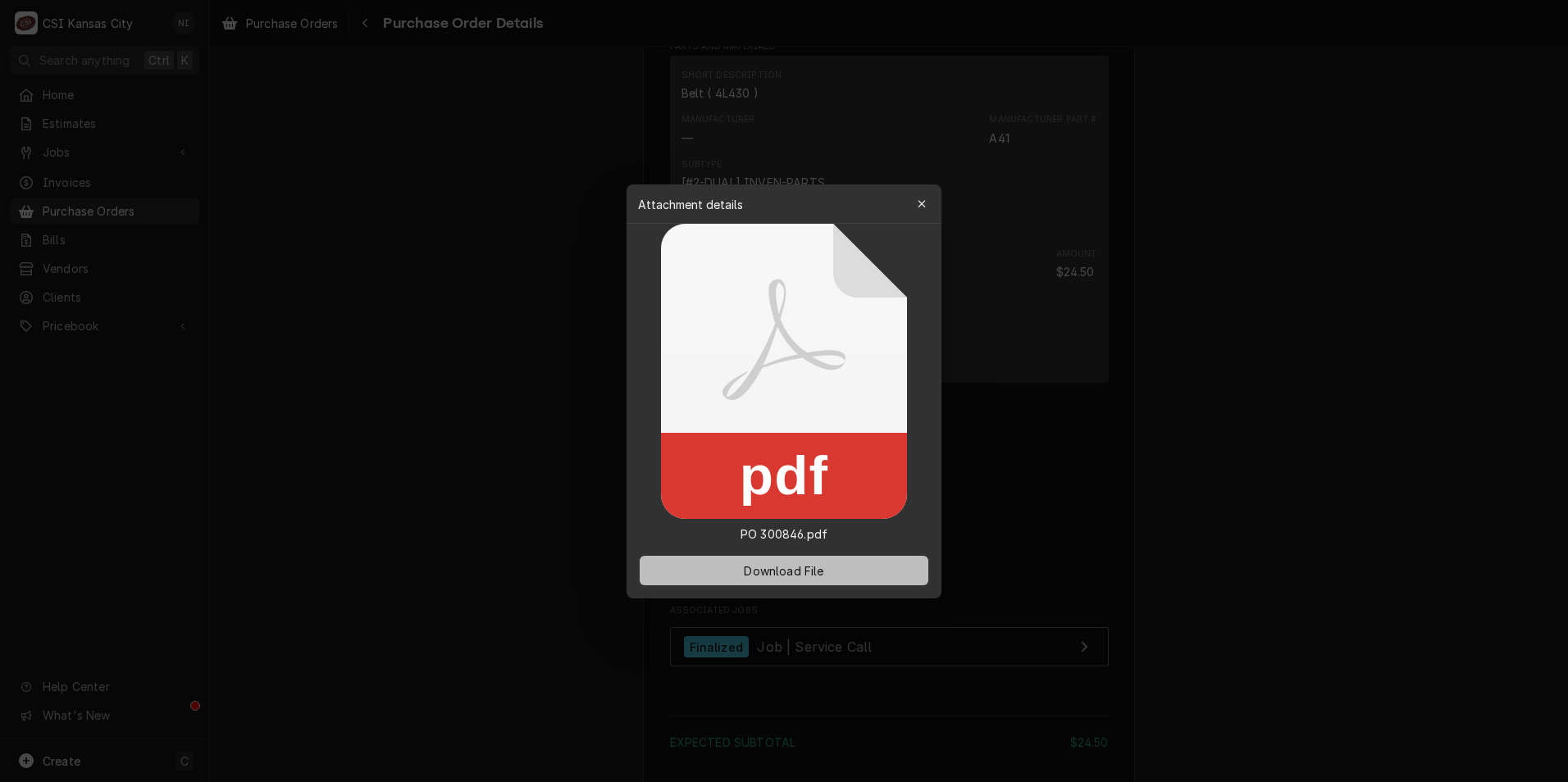 click on "Download File" at bounding box center [783, 570] 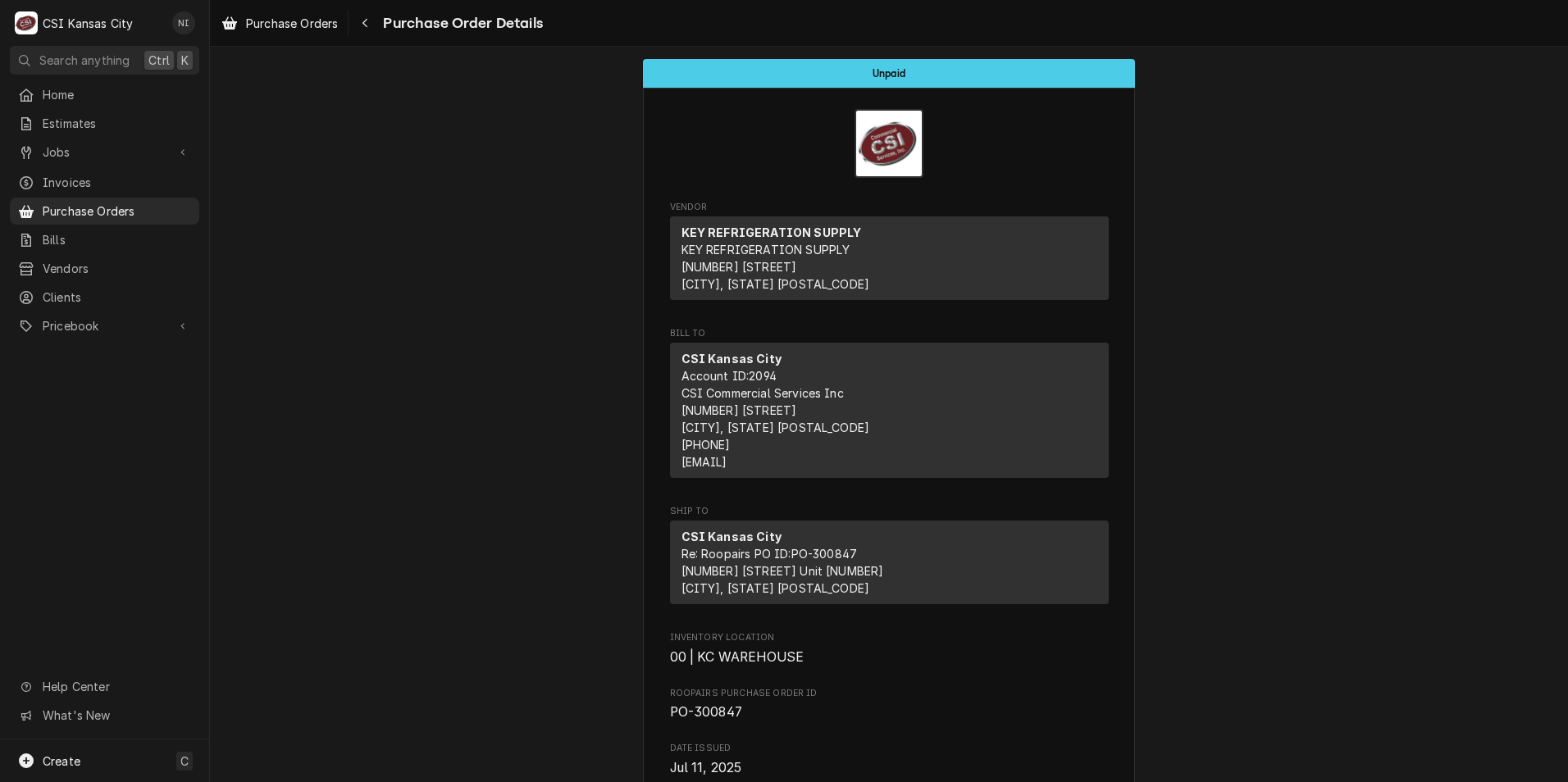 scroll, scrollTop: 0, scrollLeft: 0, axis: both 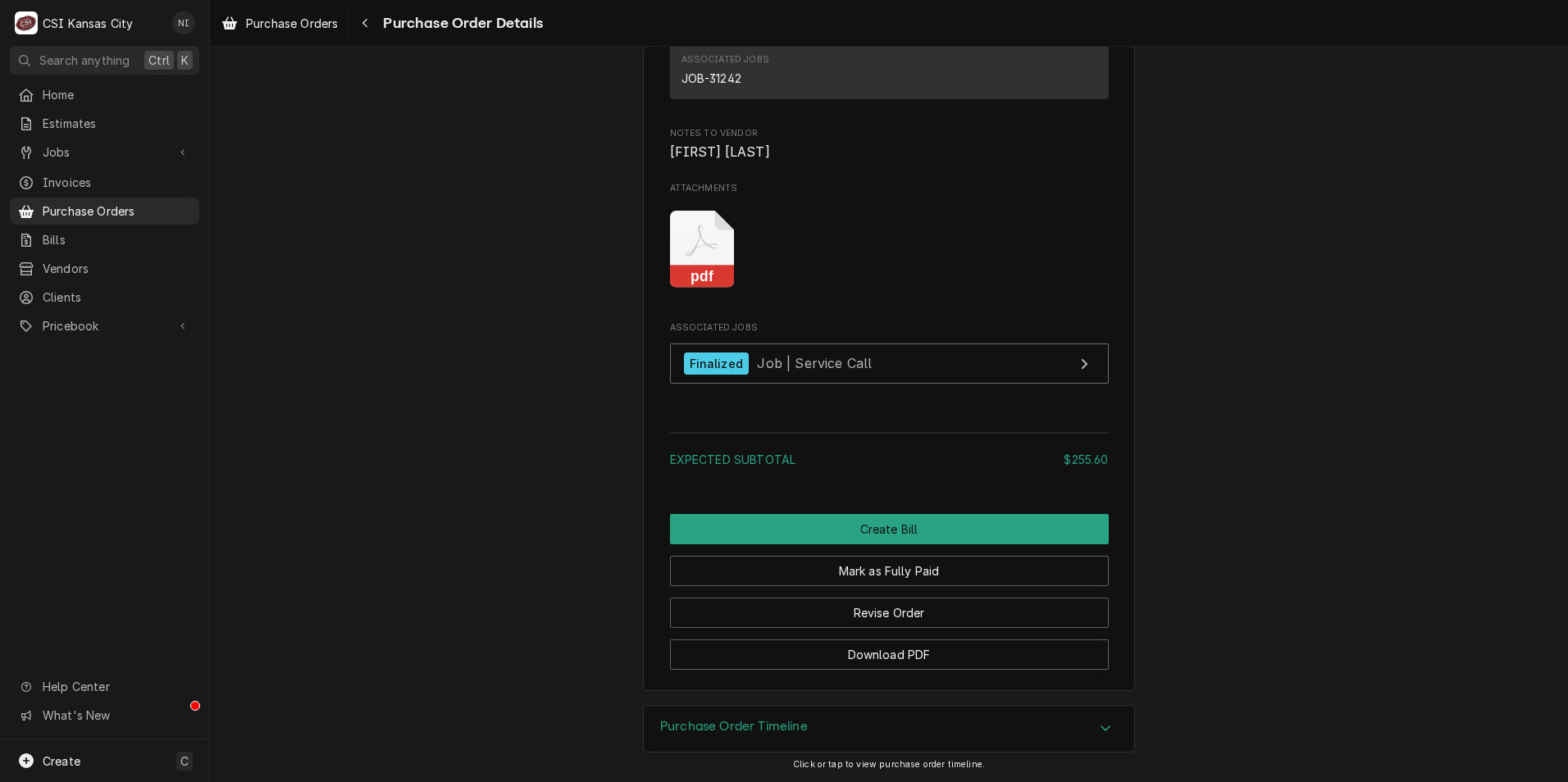 click 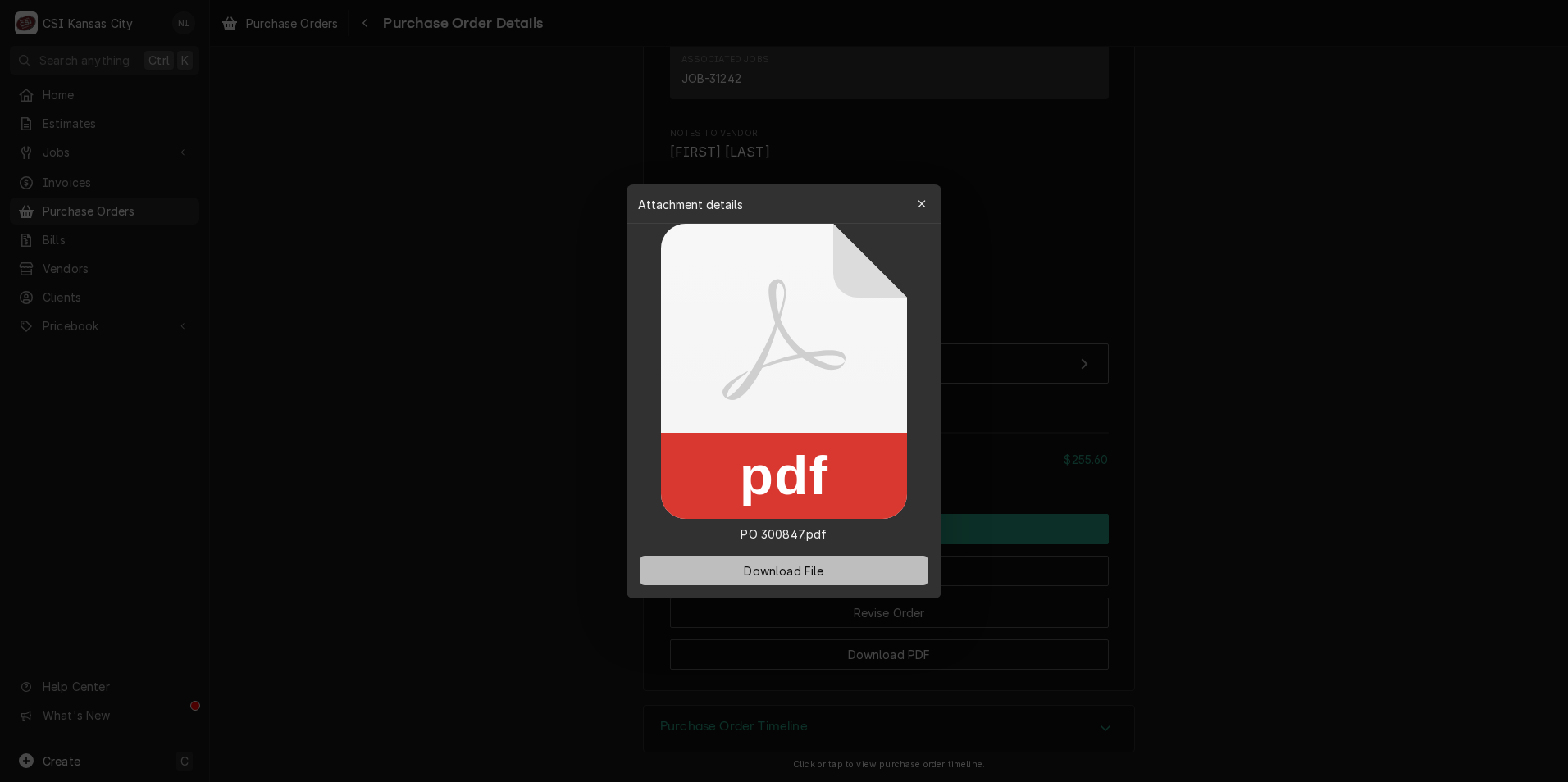 click on "Download File" at bounding box center [783, 570] 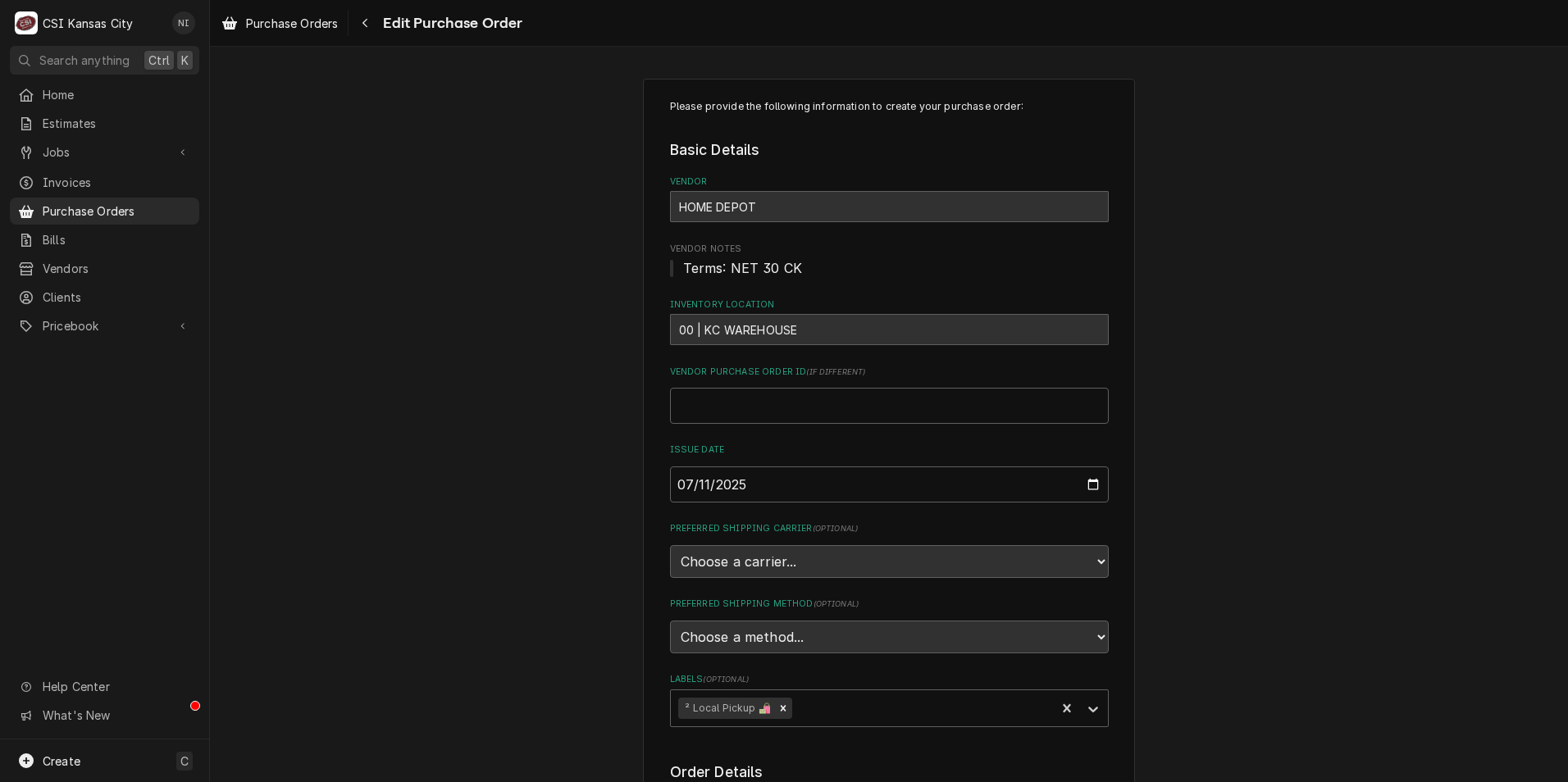 scroll, scrollTop: 0, scrollLeft: 0, axis: both 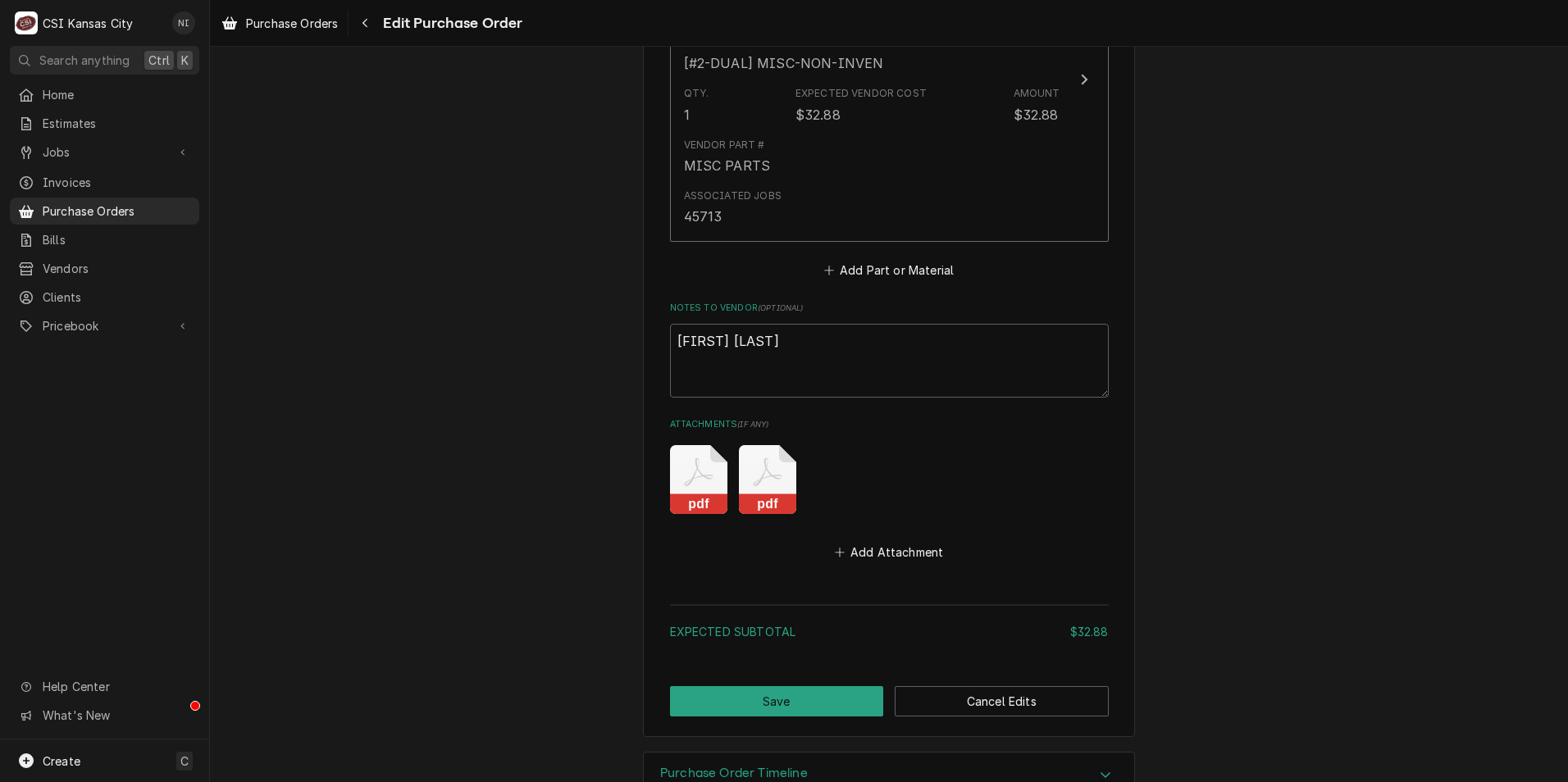 click 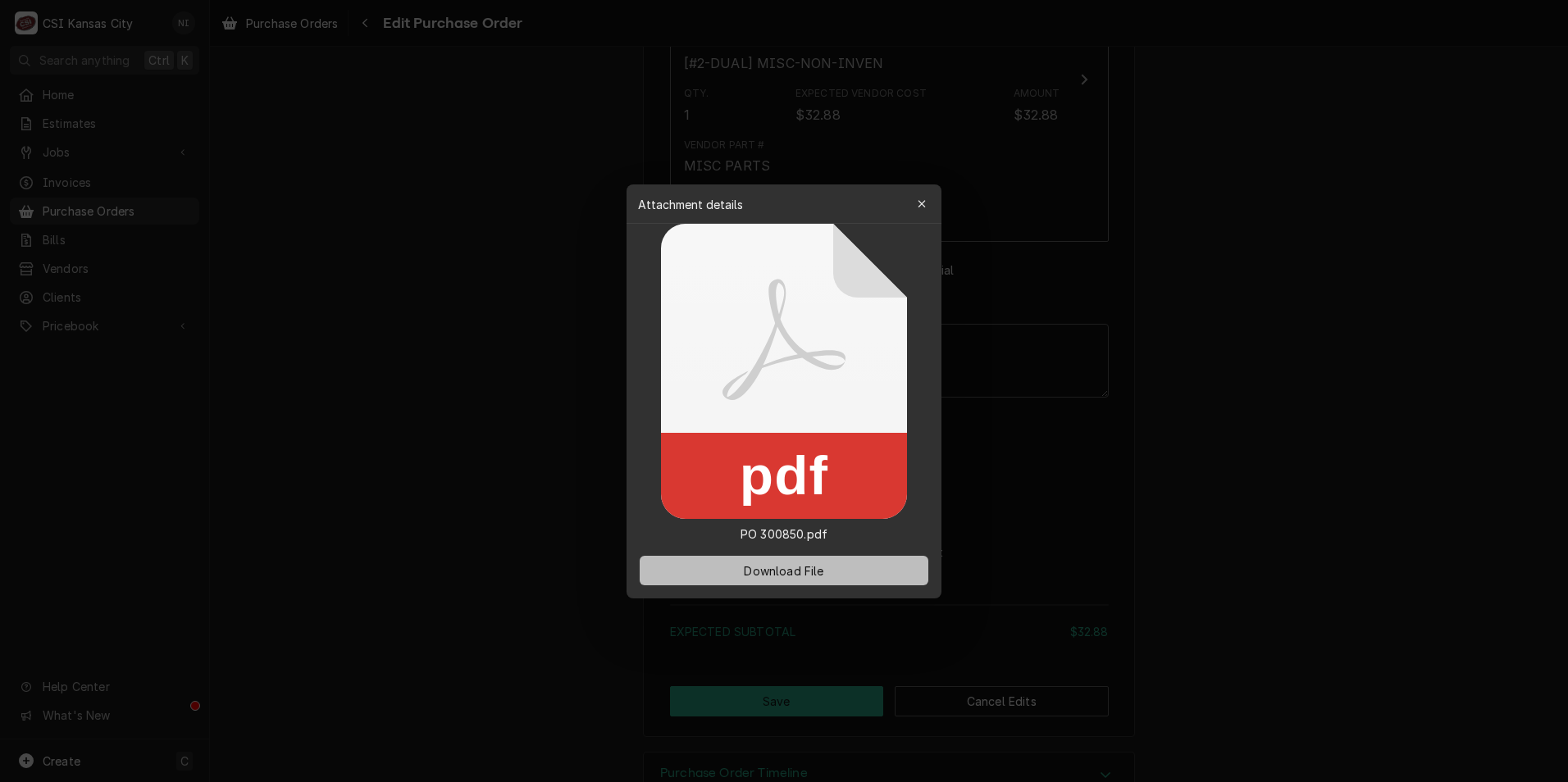 click on "Download File" at bounding box center [784, 571] 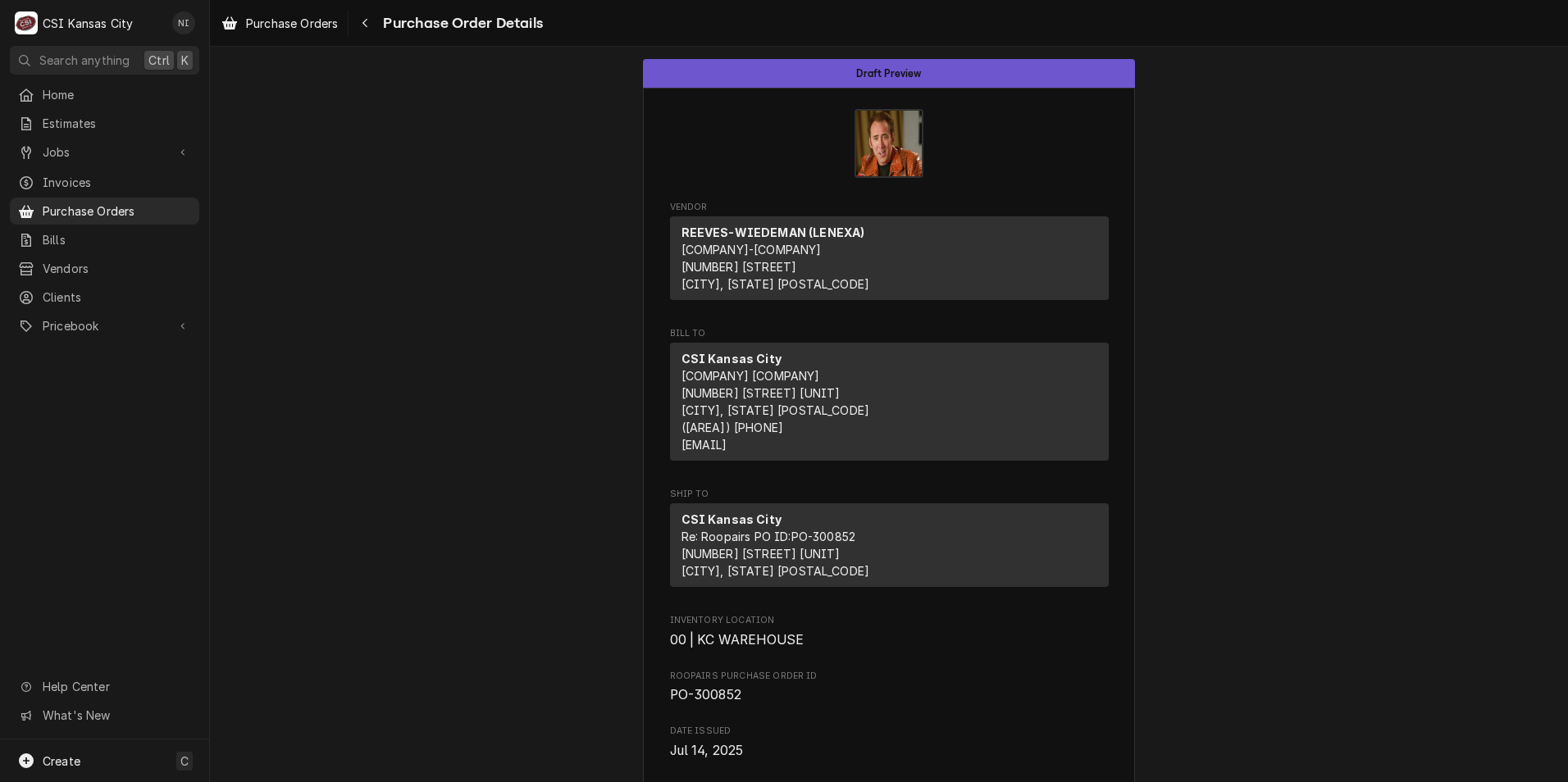 scroll, scrollTop: 0, scrollLeft: 0, axis: both 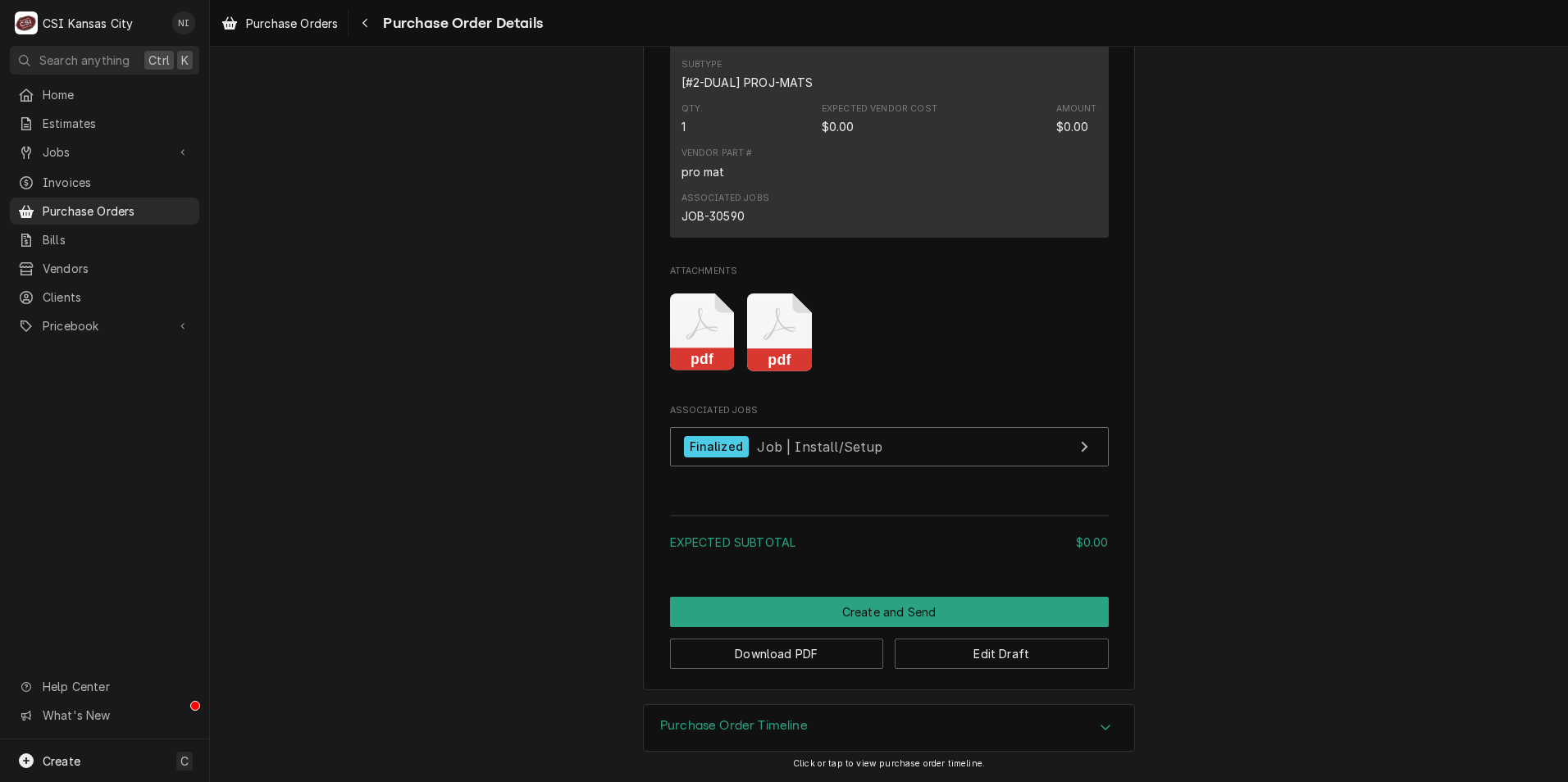 click 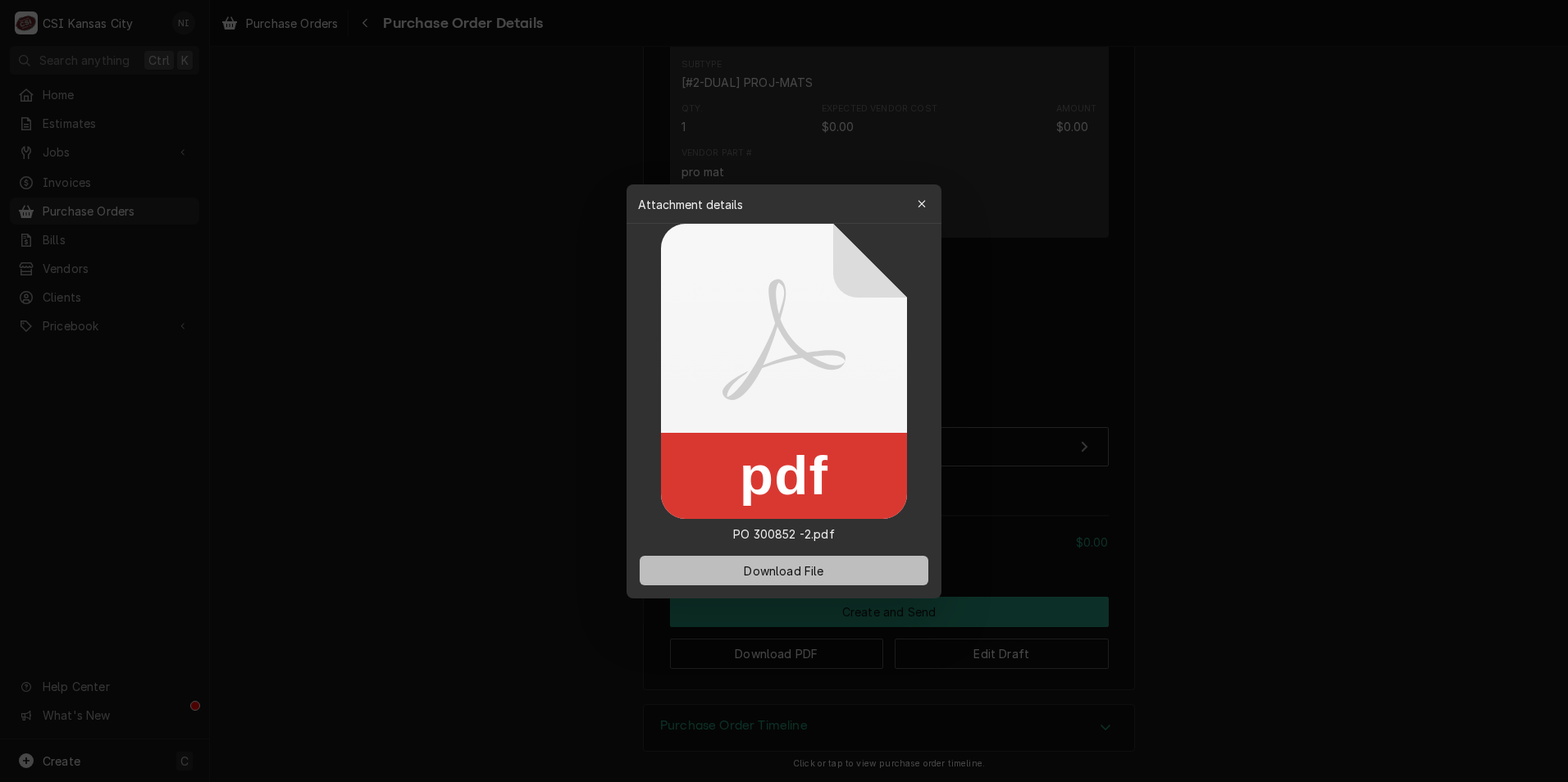 click on "Download File" at bounding box center [783, 570] 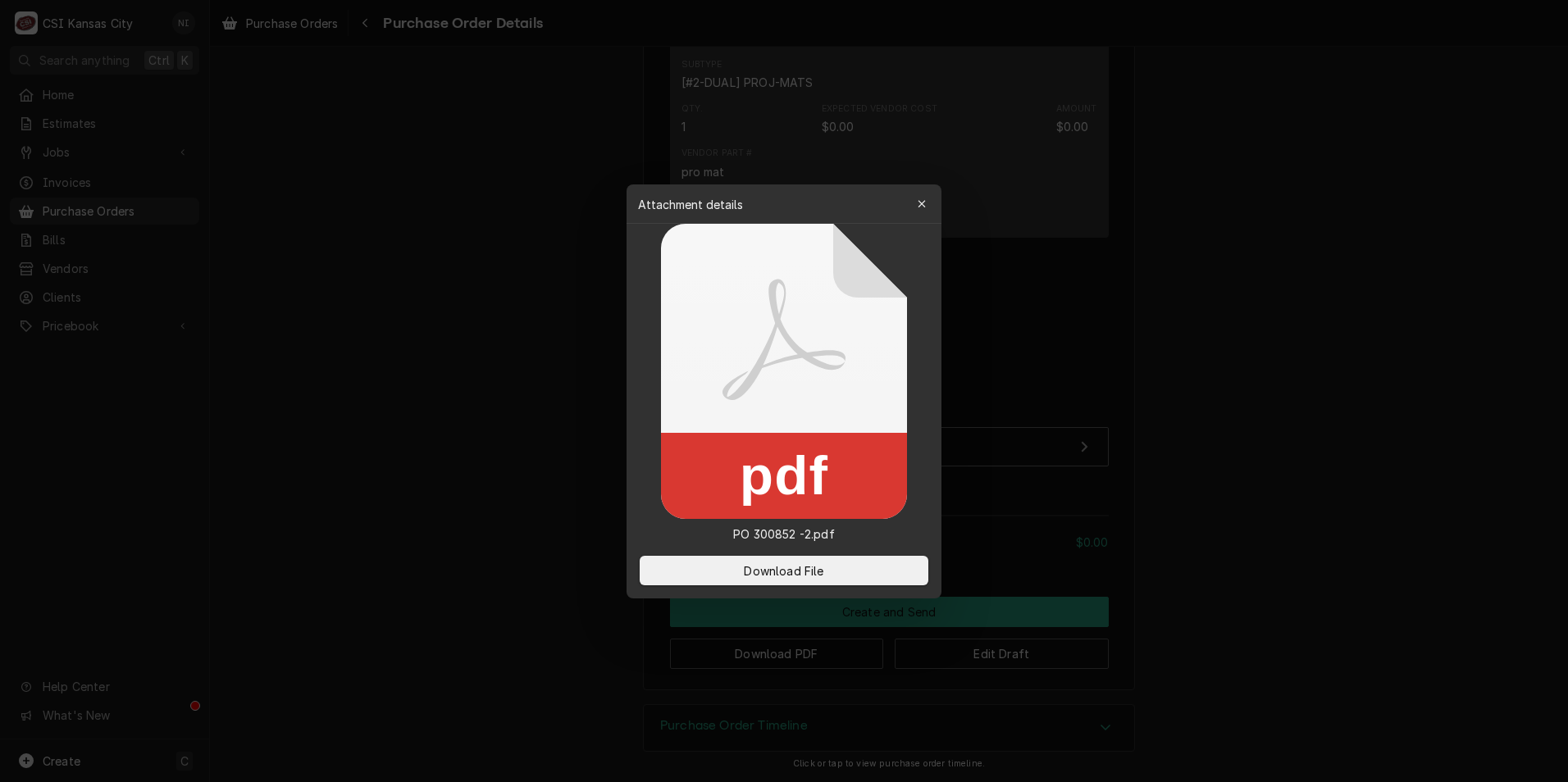 drag, startPoint x: 917, startPoint y: 207, endPoint x: 941, endPoint y: 250, distance: 49.24429 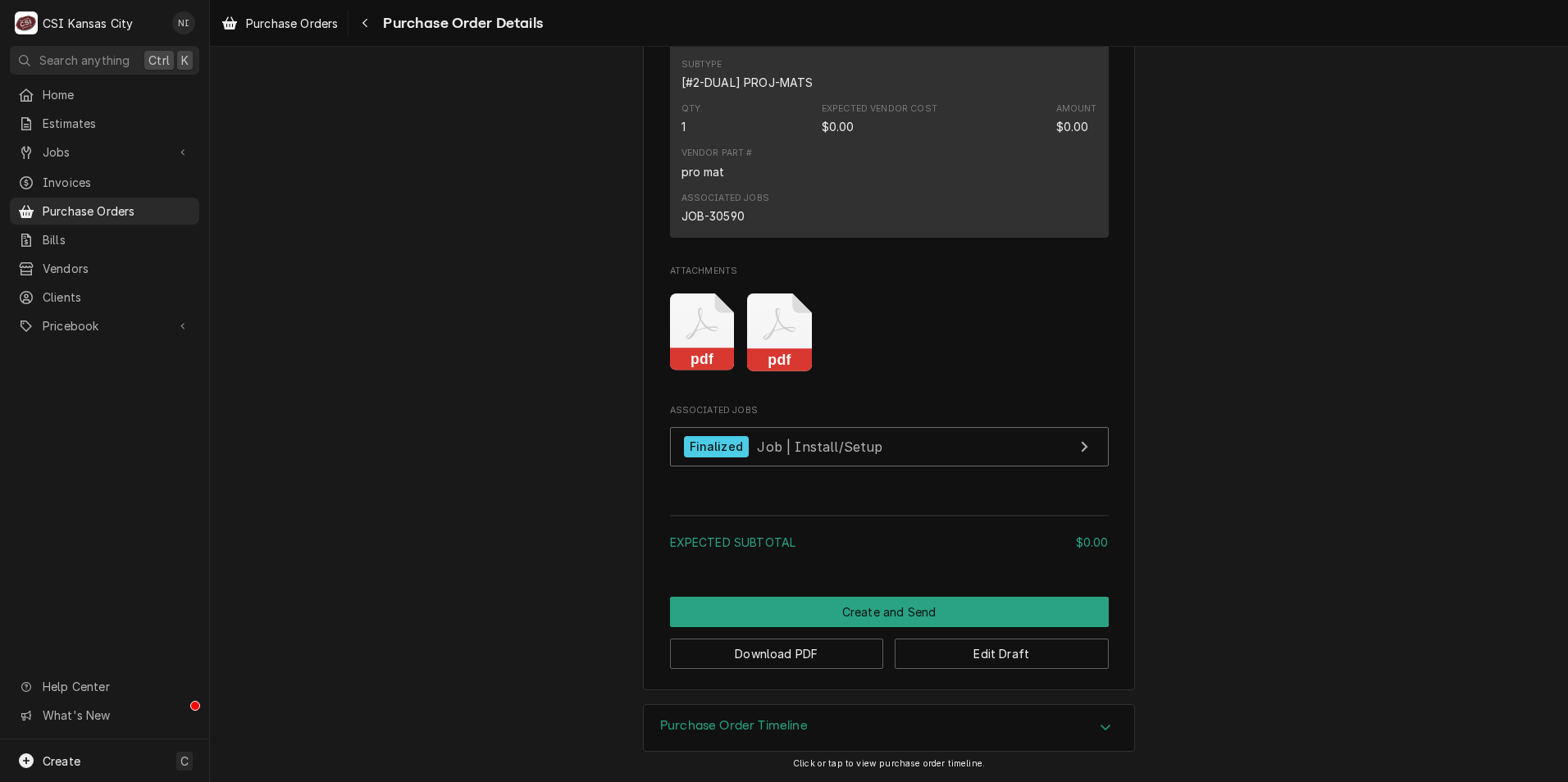 click 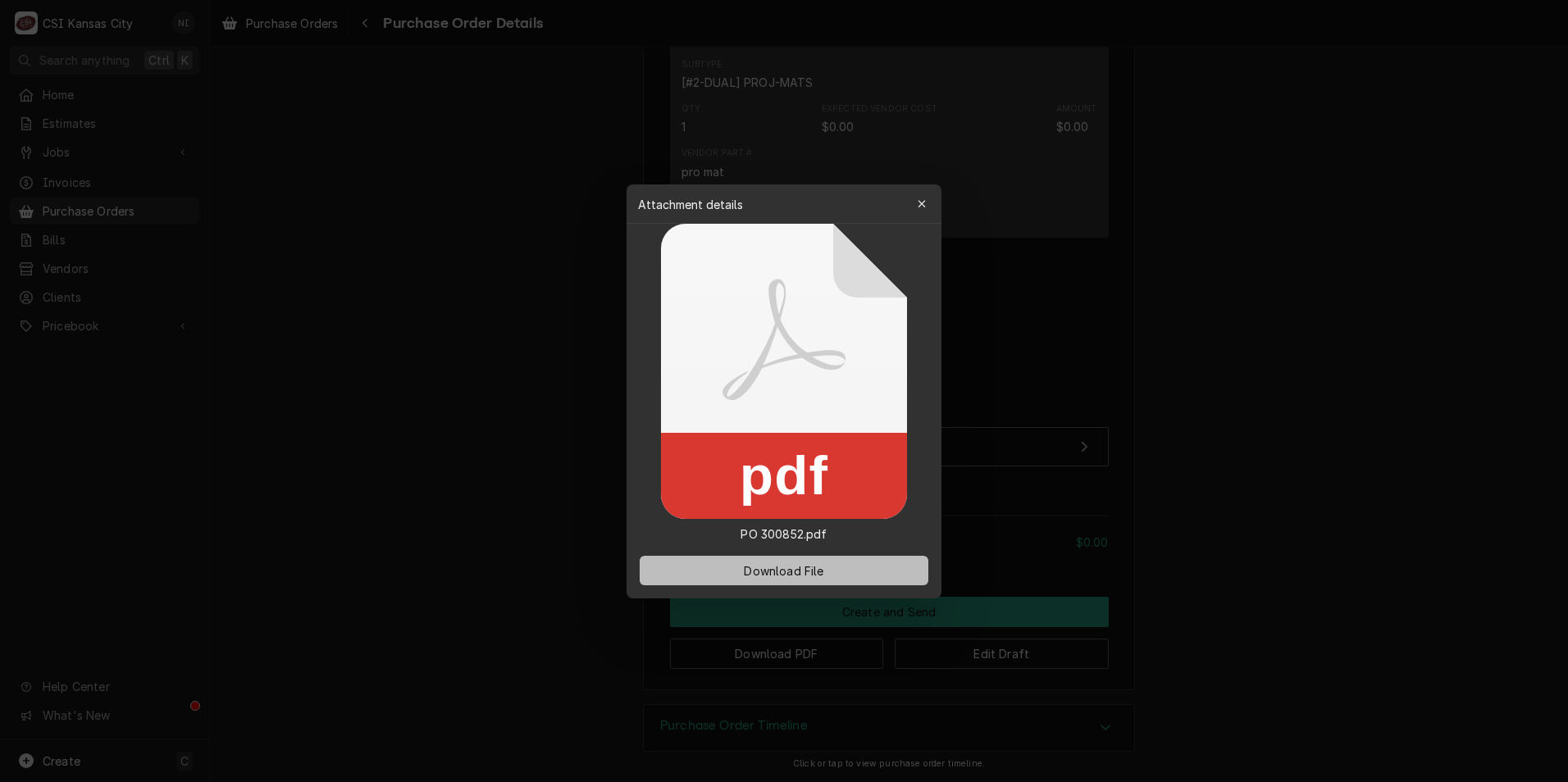 click on "Download File" at bounding box center (783, 570) 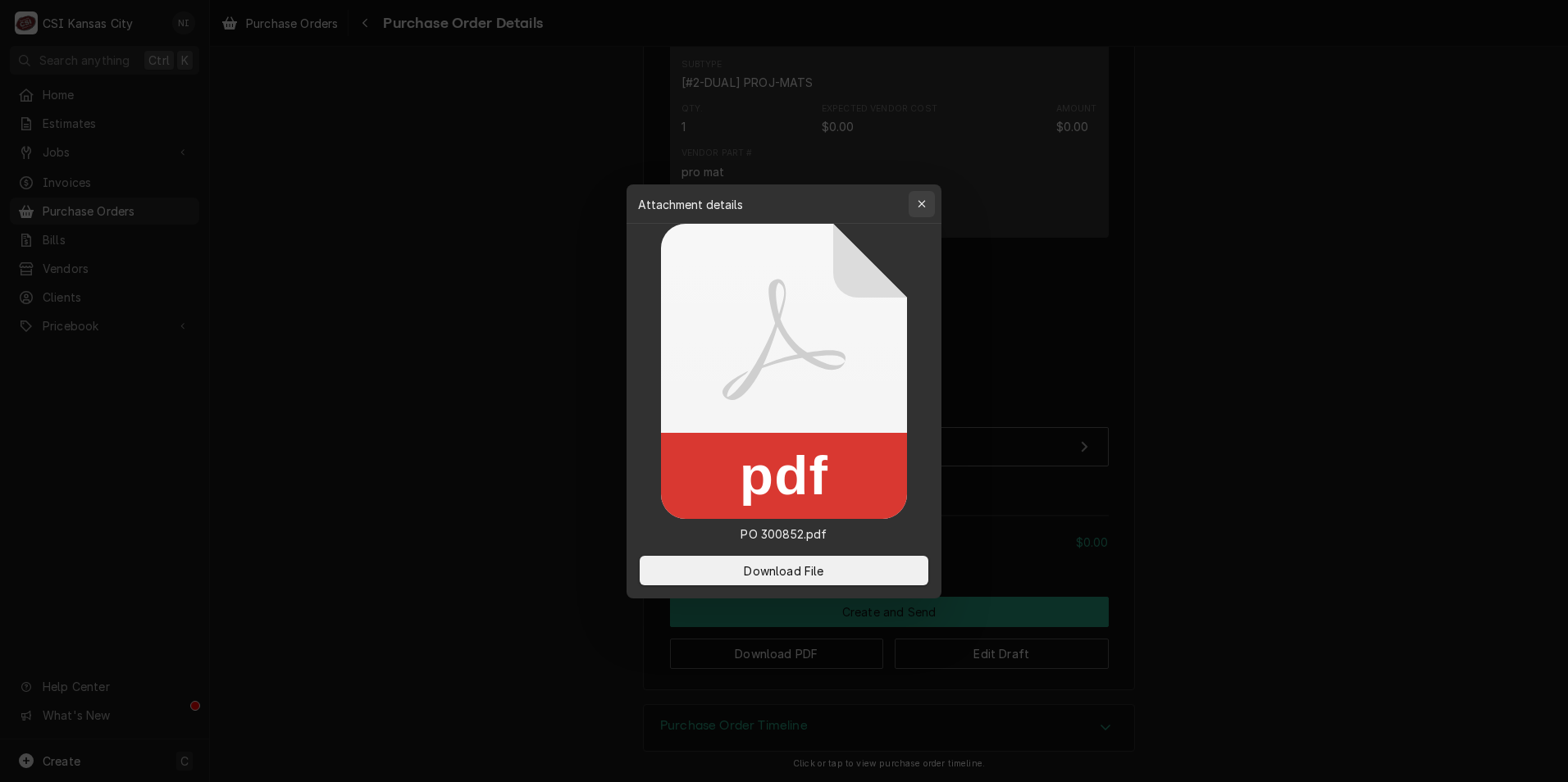 click at bounding box center (922, 204) 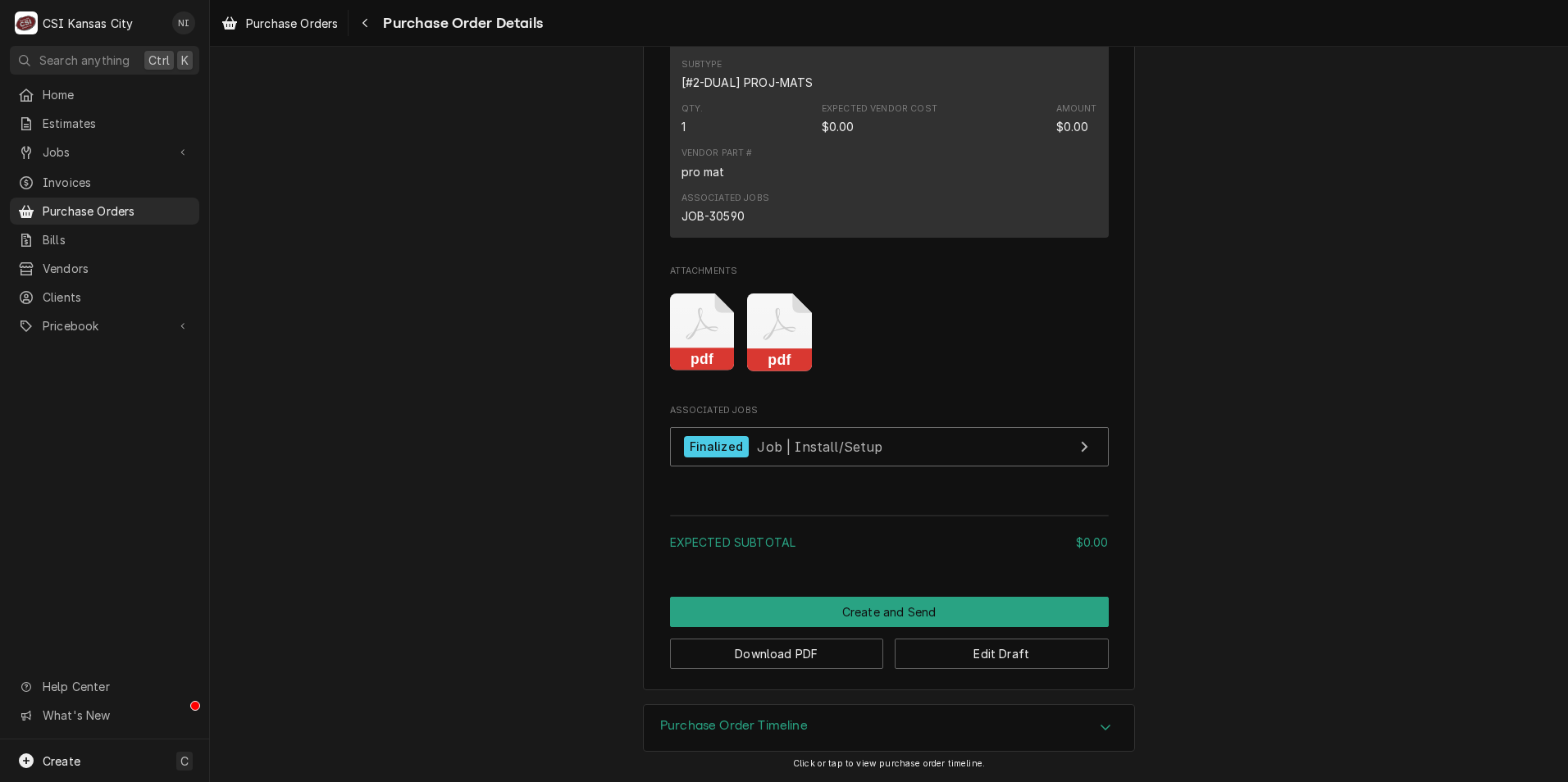 click 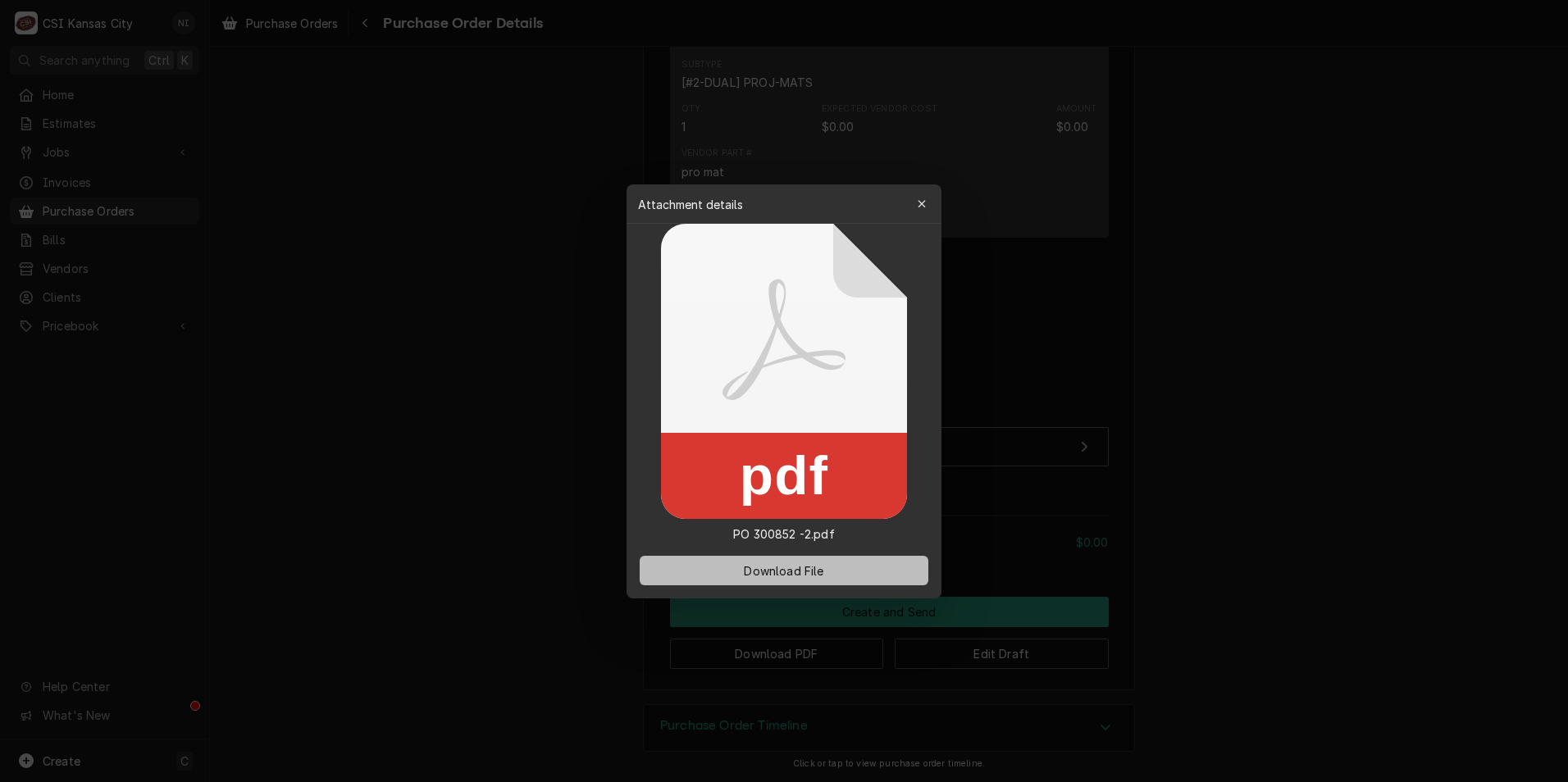 click on "Download File" at bounding box center [784, 571] 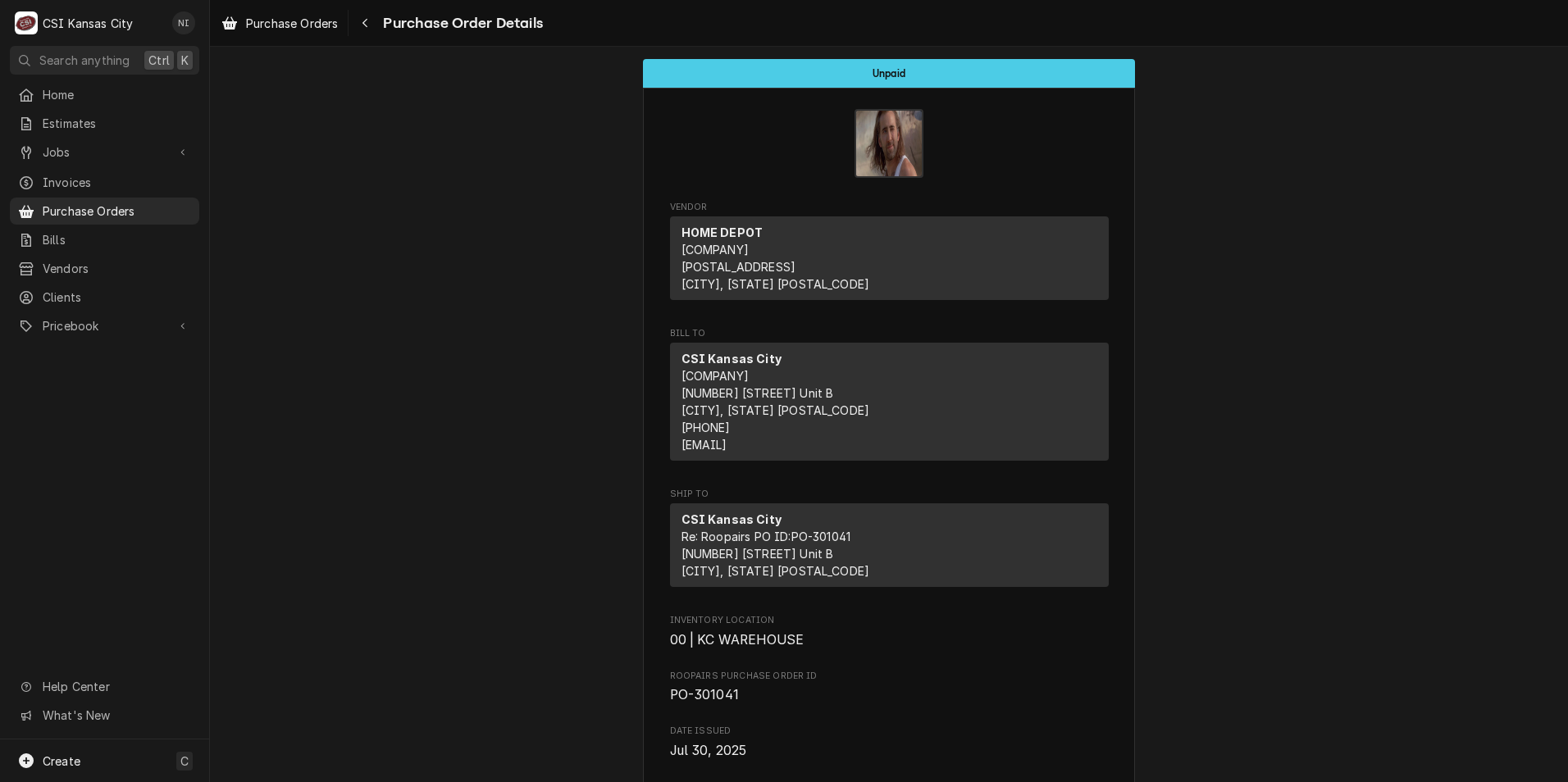 scroll, scrollTop: 0, scrollLeft: 0, axis: both 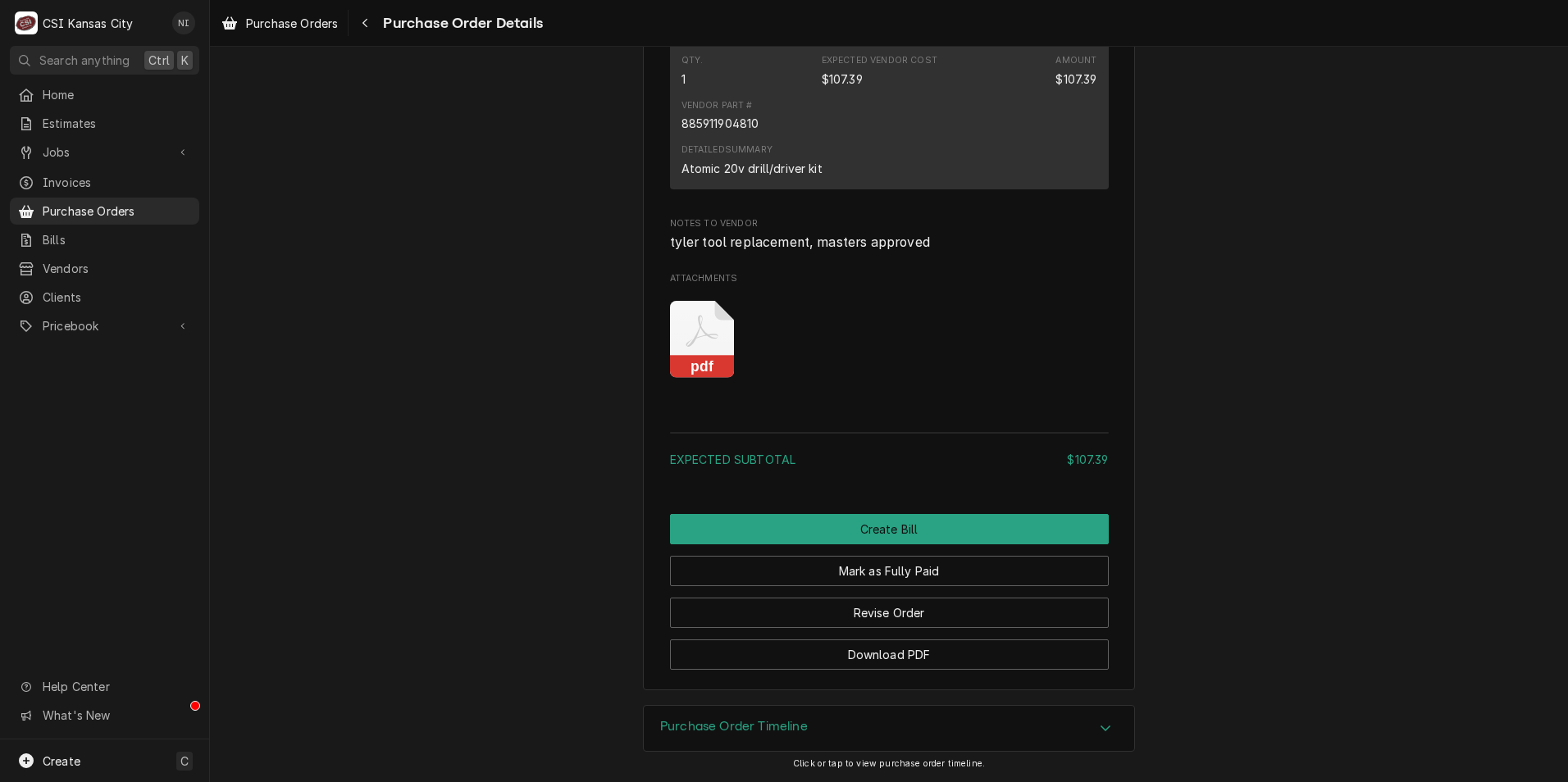 click 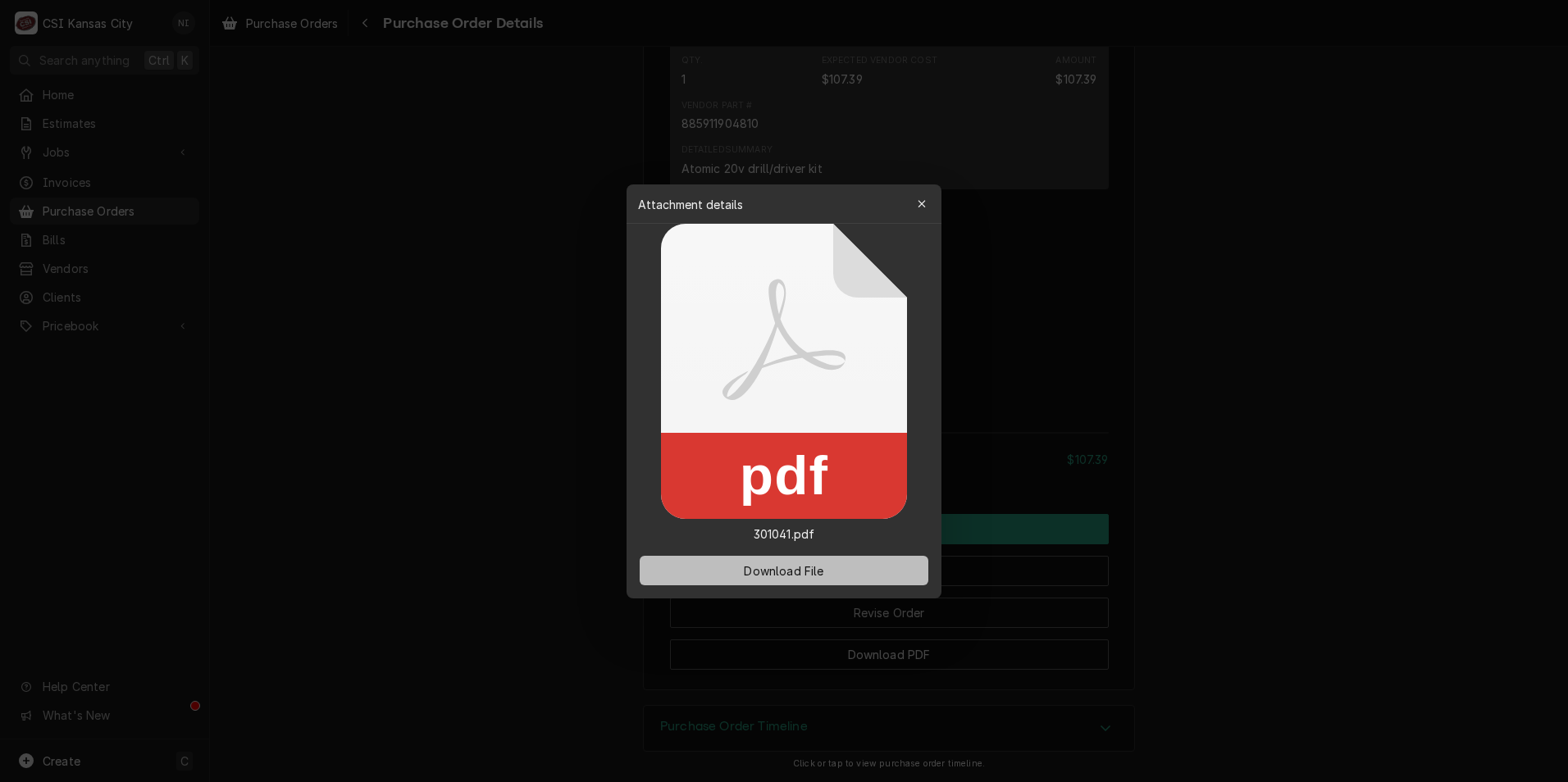 click on "Download File" at bounding box center (783, 570) 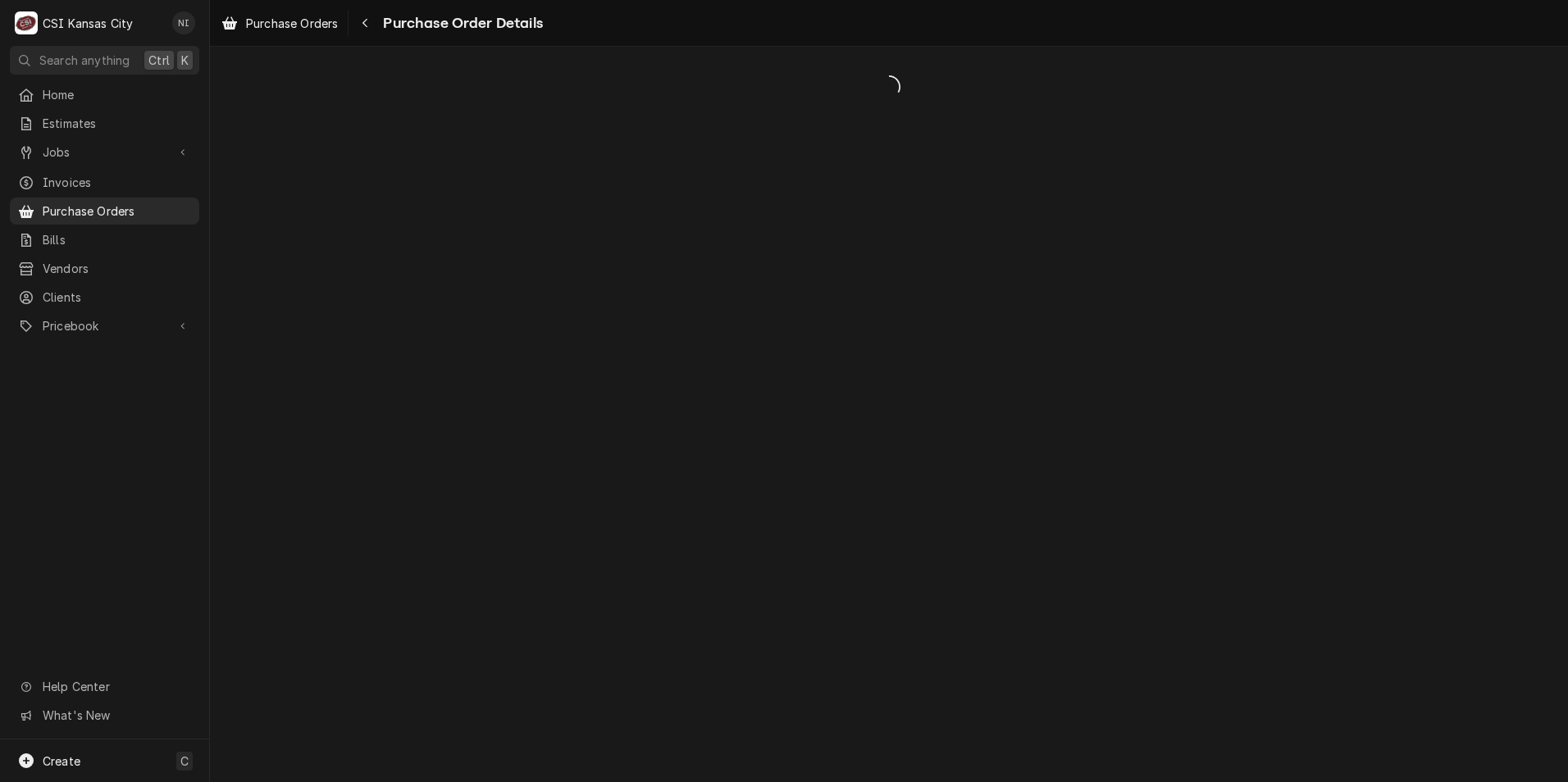 scroll, scrollTop: 0, scrollLeft: 0, axis: both 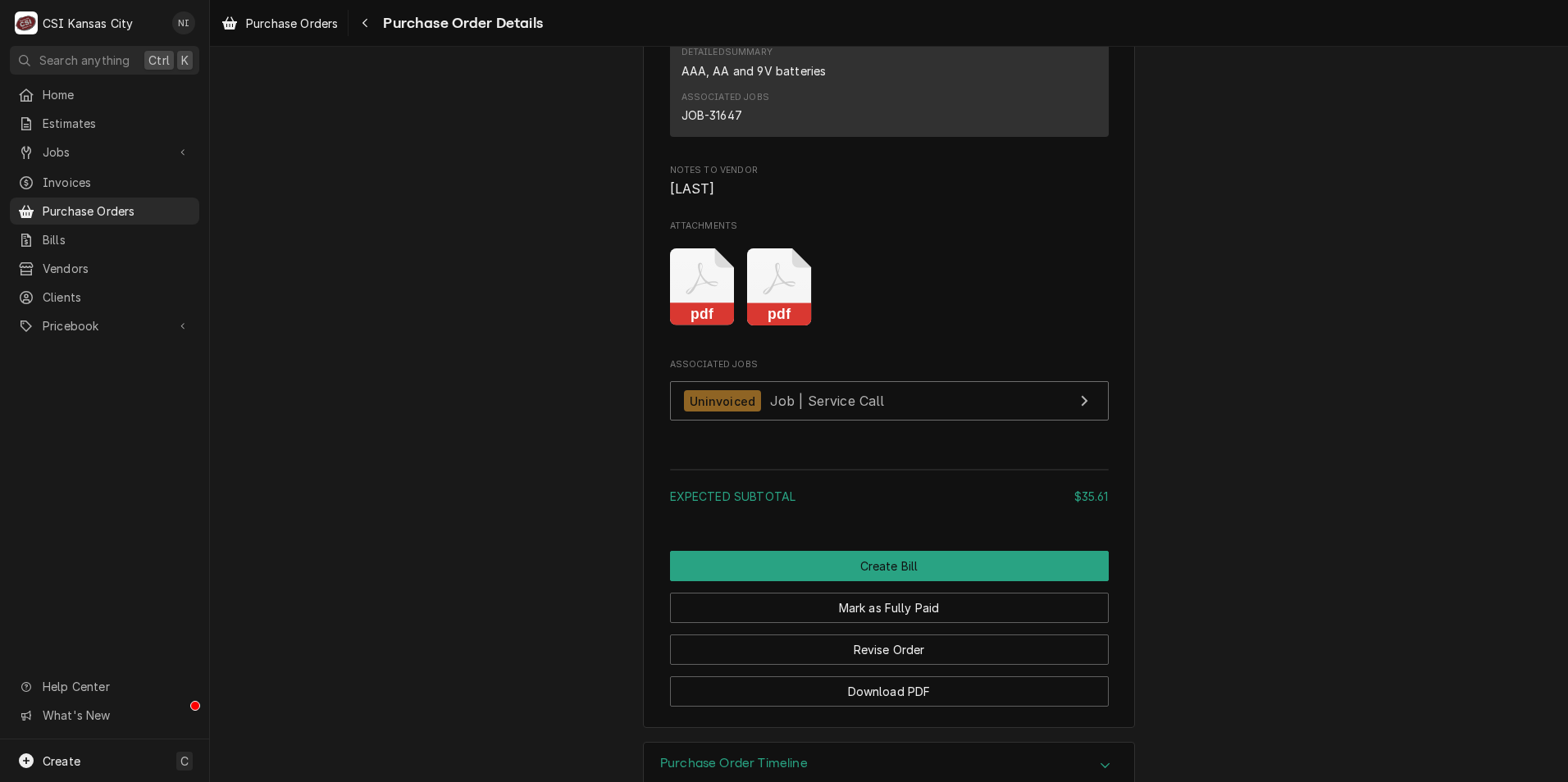 click 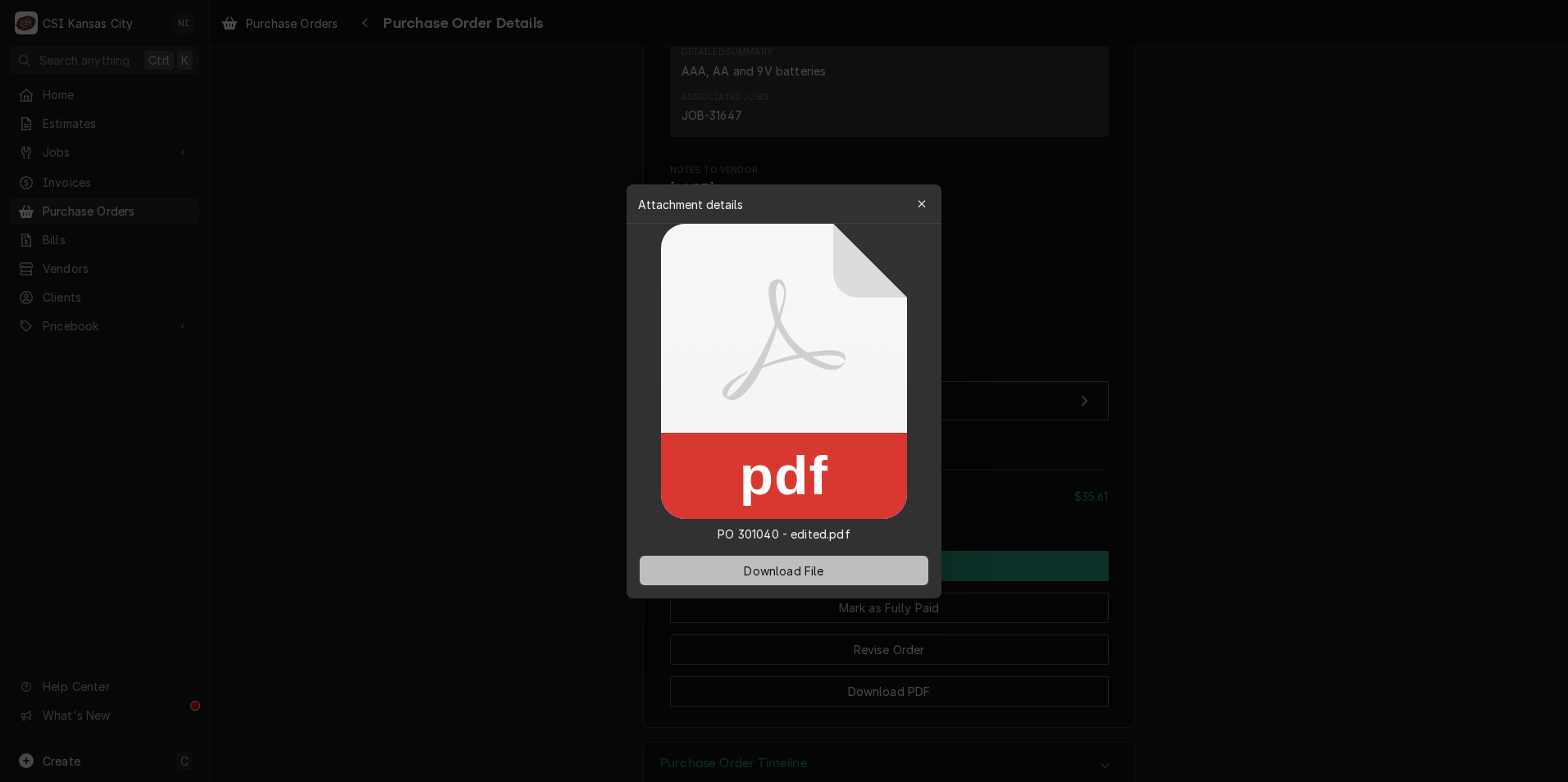 click on "Download File" at bounding box center [783, 570] 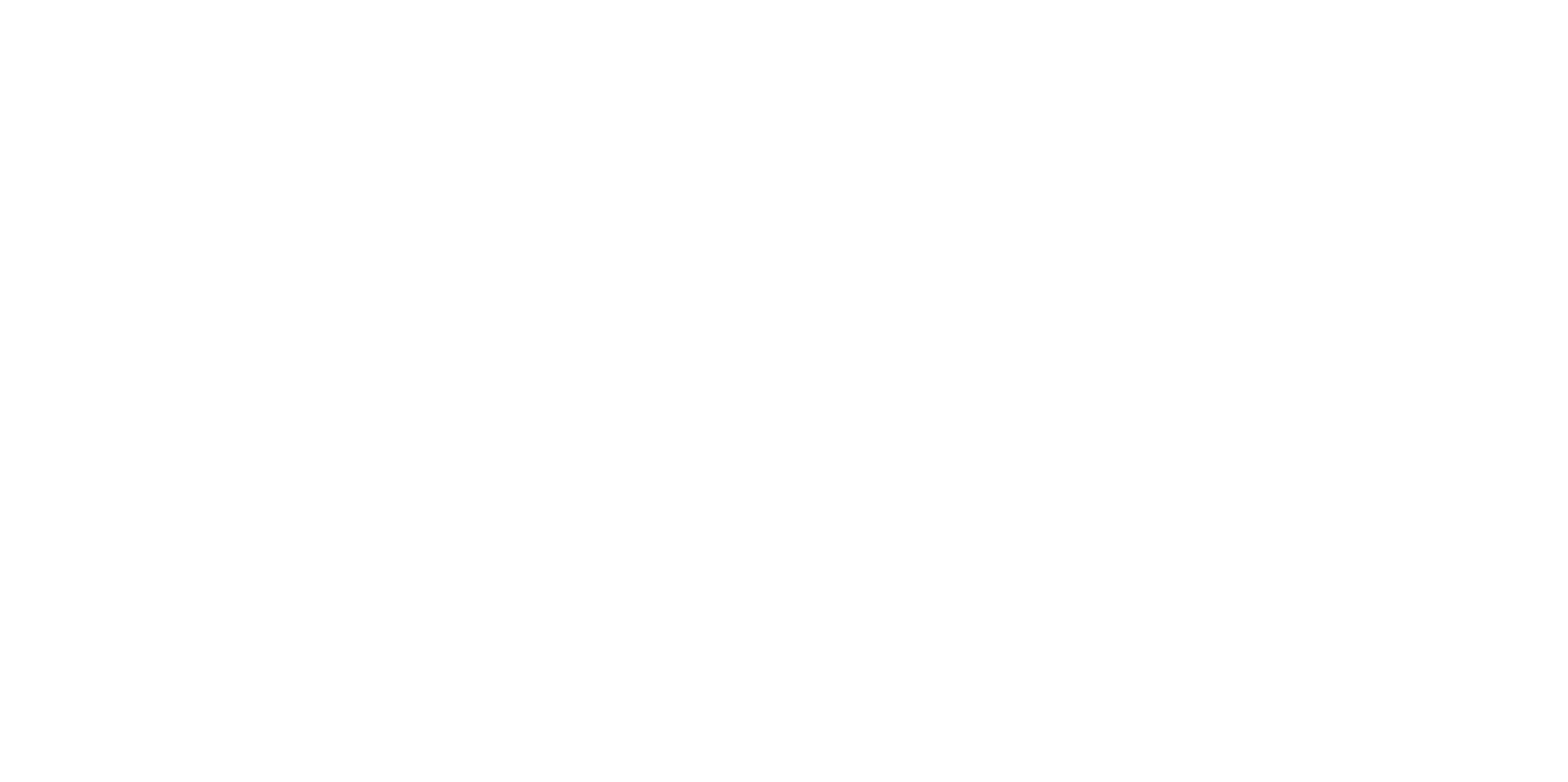 scroll, scrollTop: 0, scrollLeft: 0, axis: both 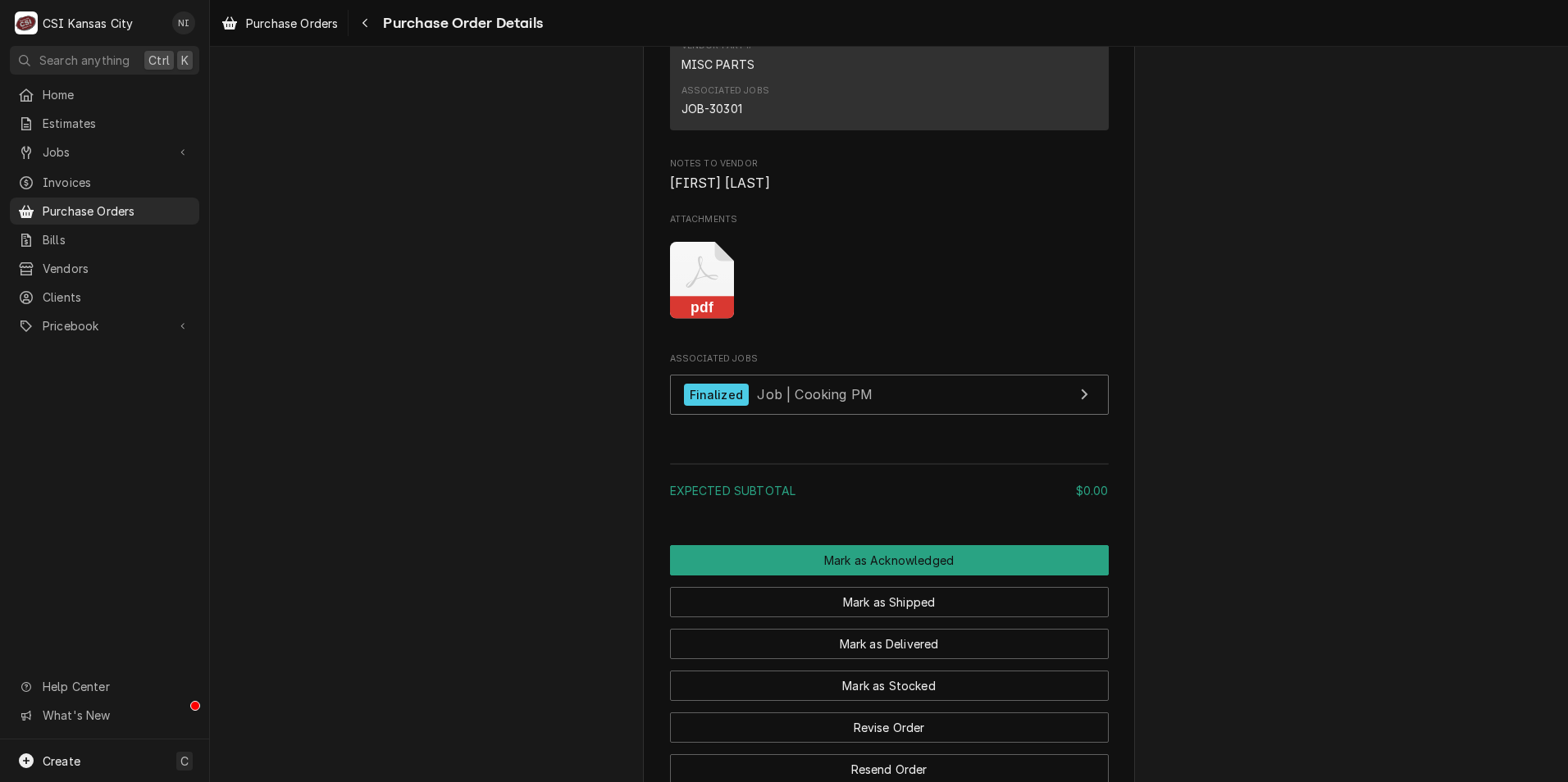 click 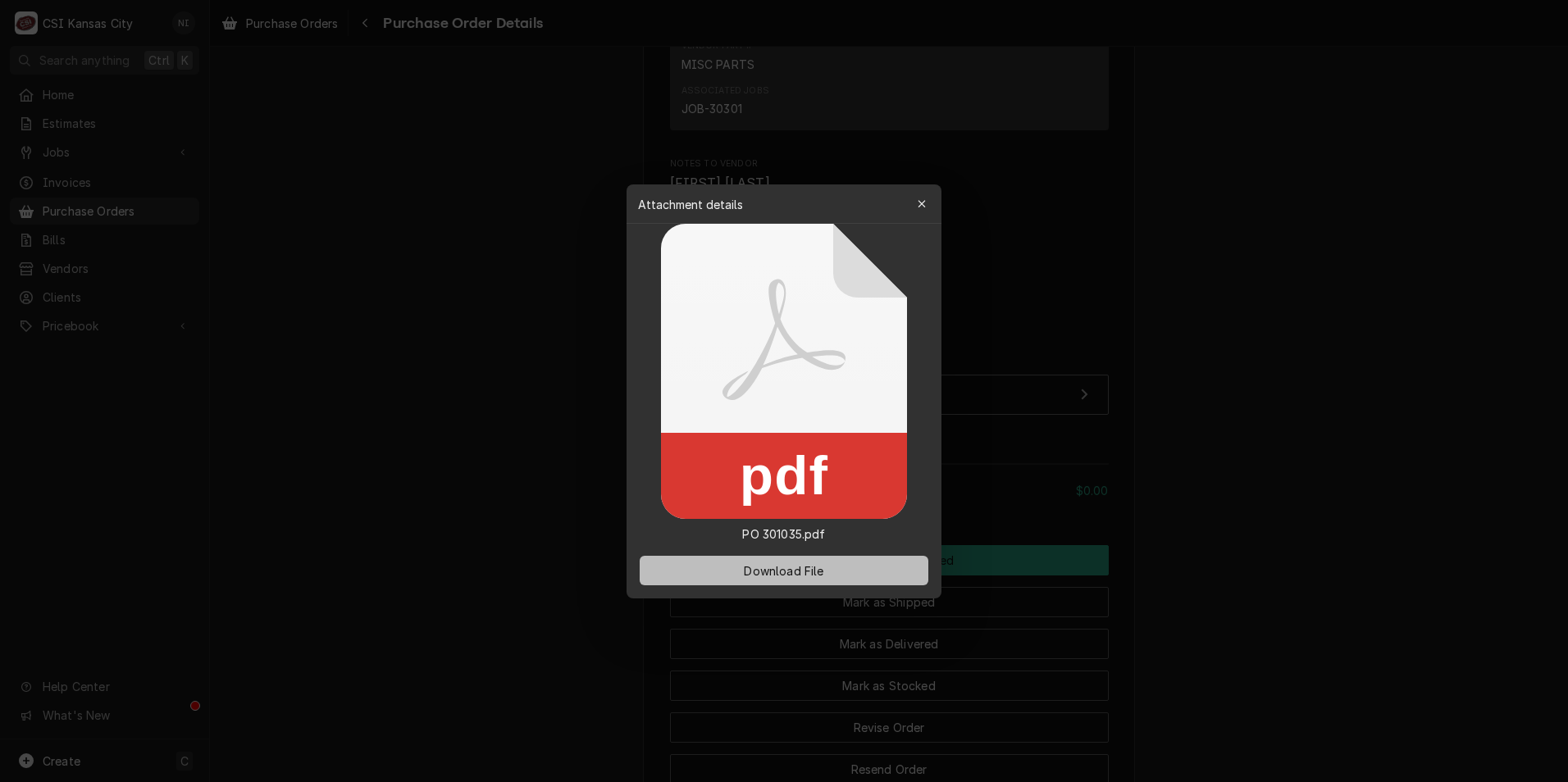click on "Download File" at bounding box center (783, 570) 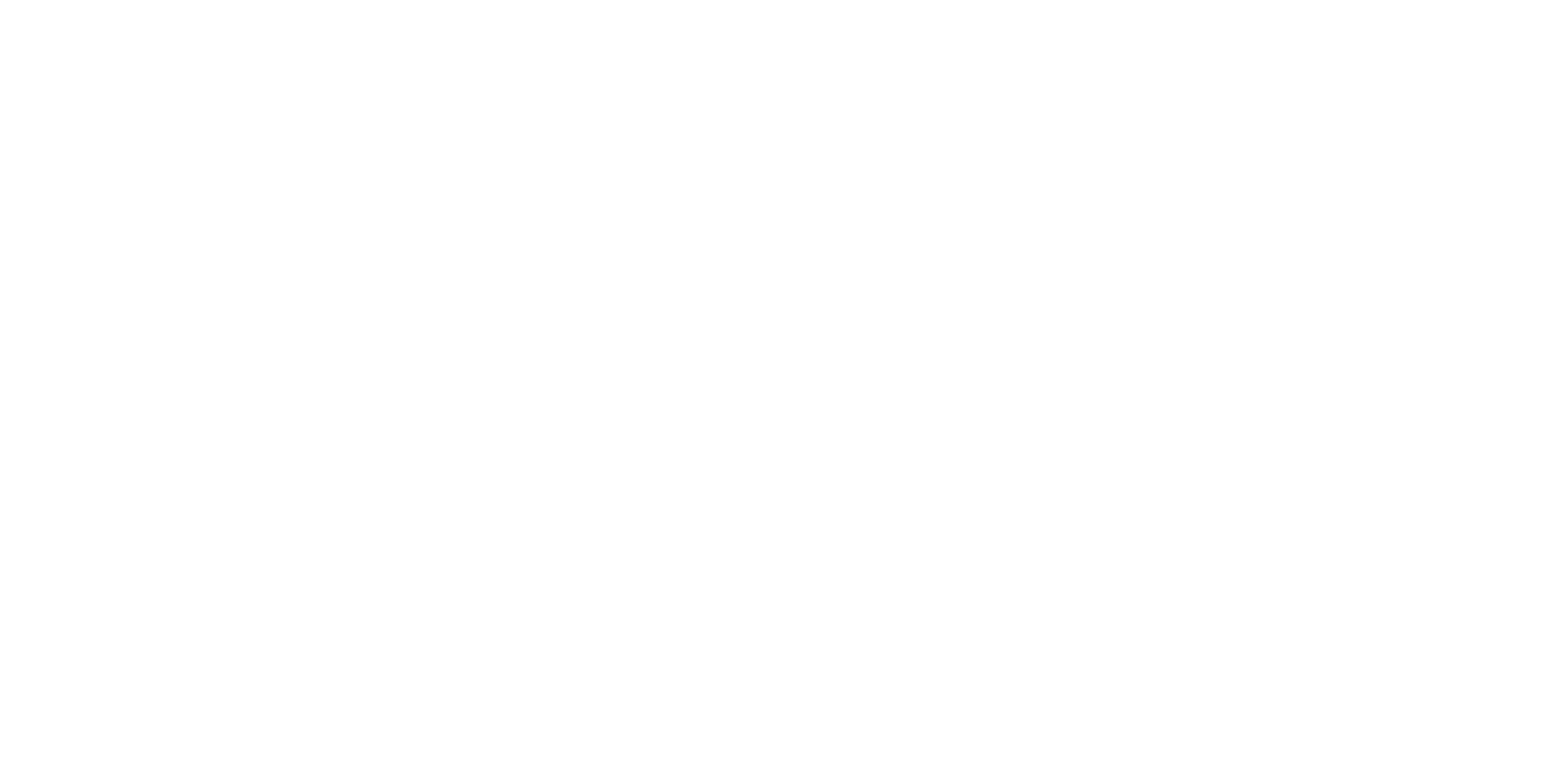 scroll, scrollTop: 0, scrollLeft: 0, axis: both 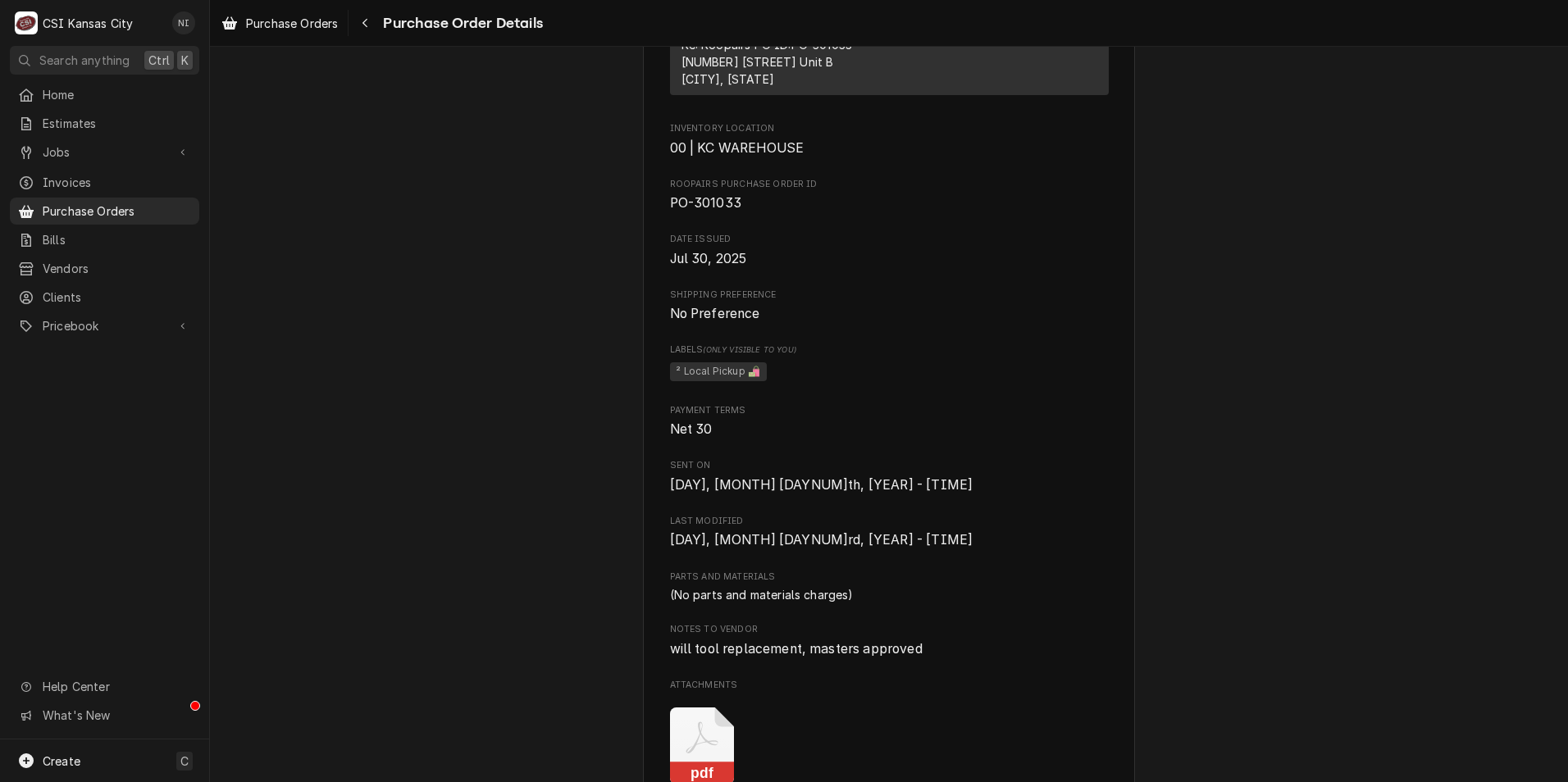 click 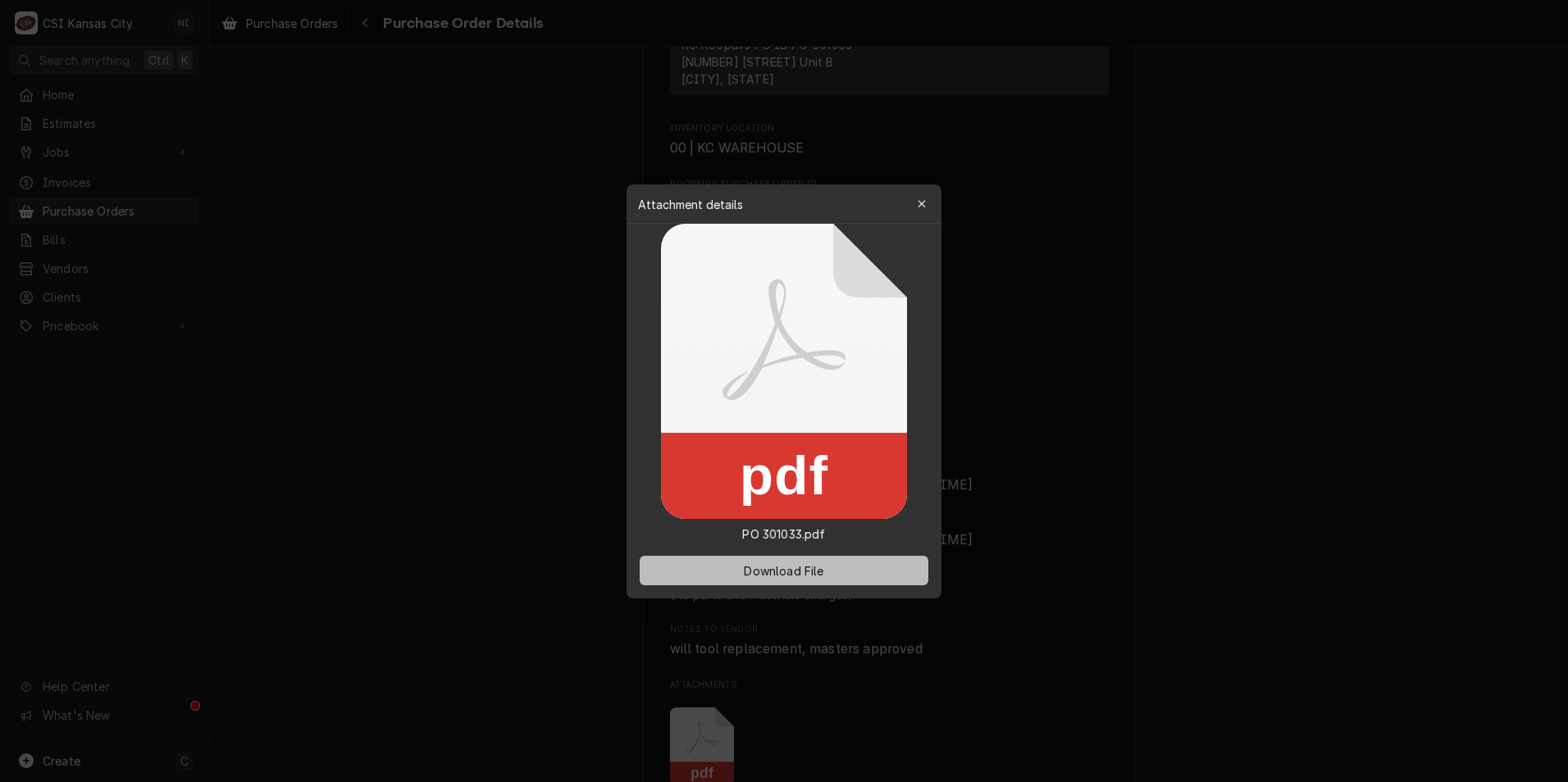 click on "Download File" at bounding box center [783, 570] 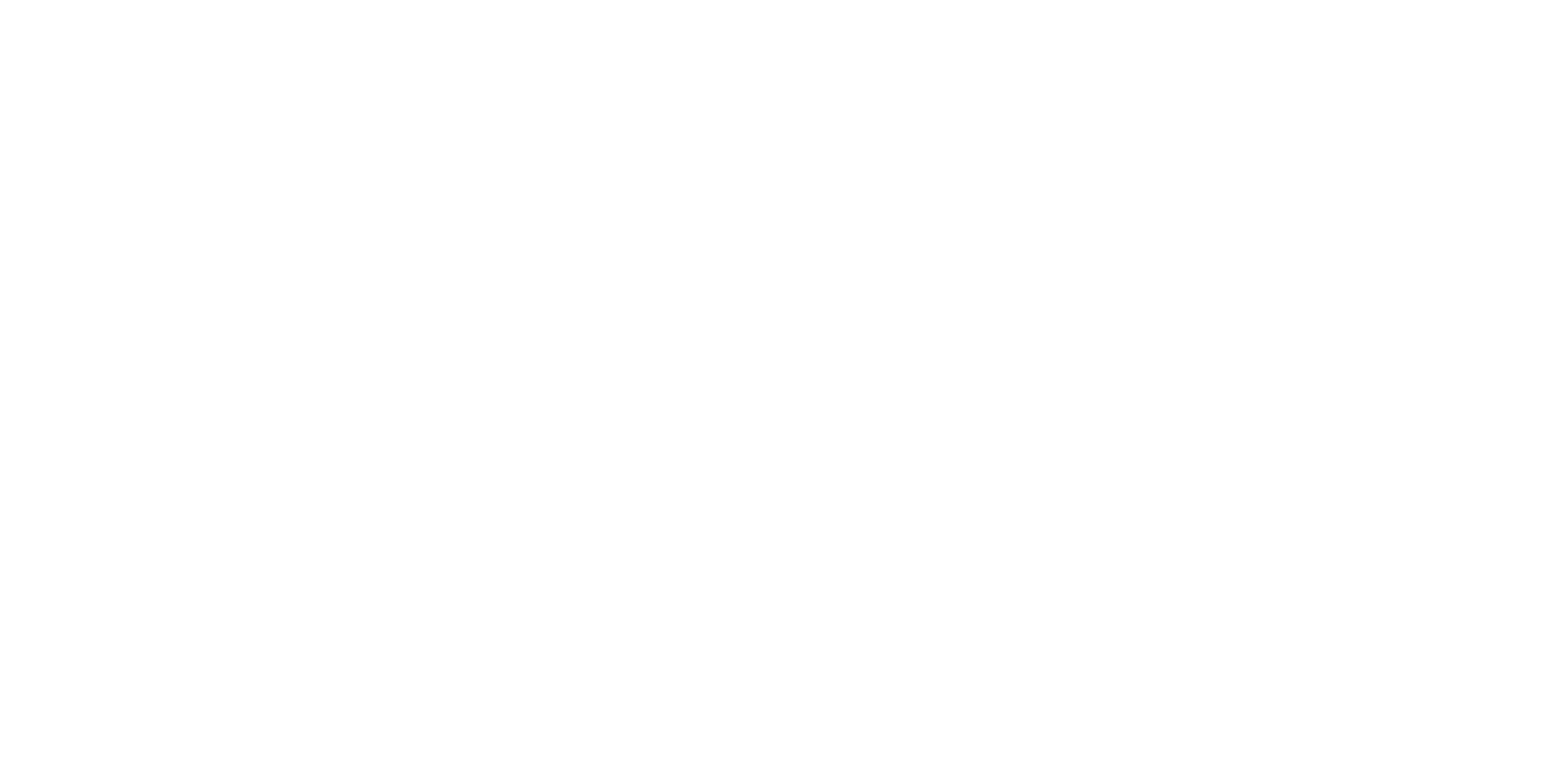 scroll, scrollTop: 0, scrollLeft: 0, axis: both 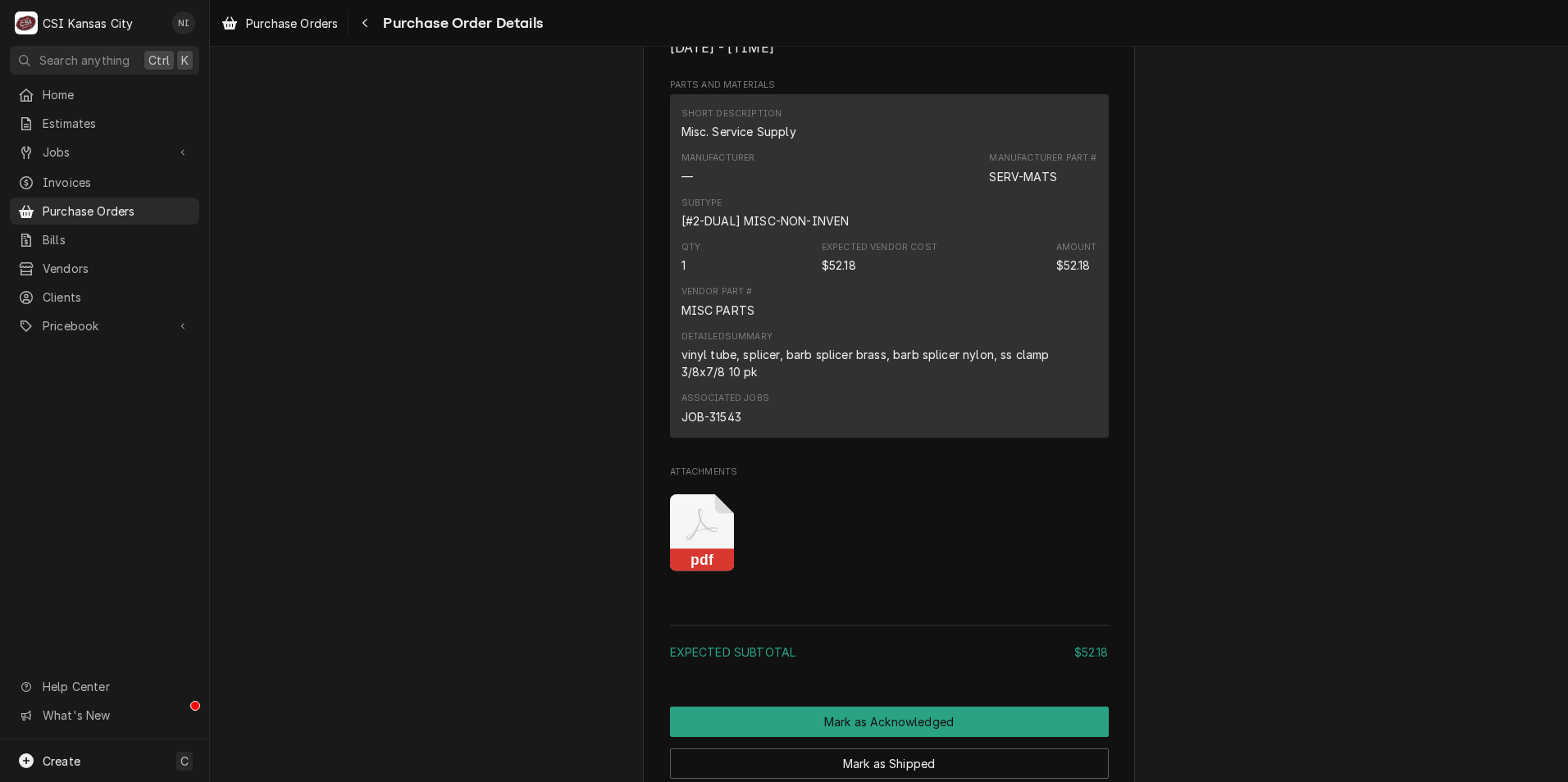 click 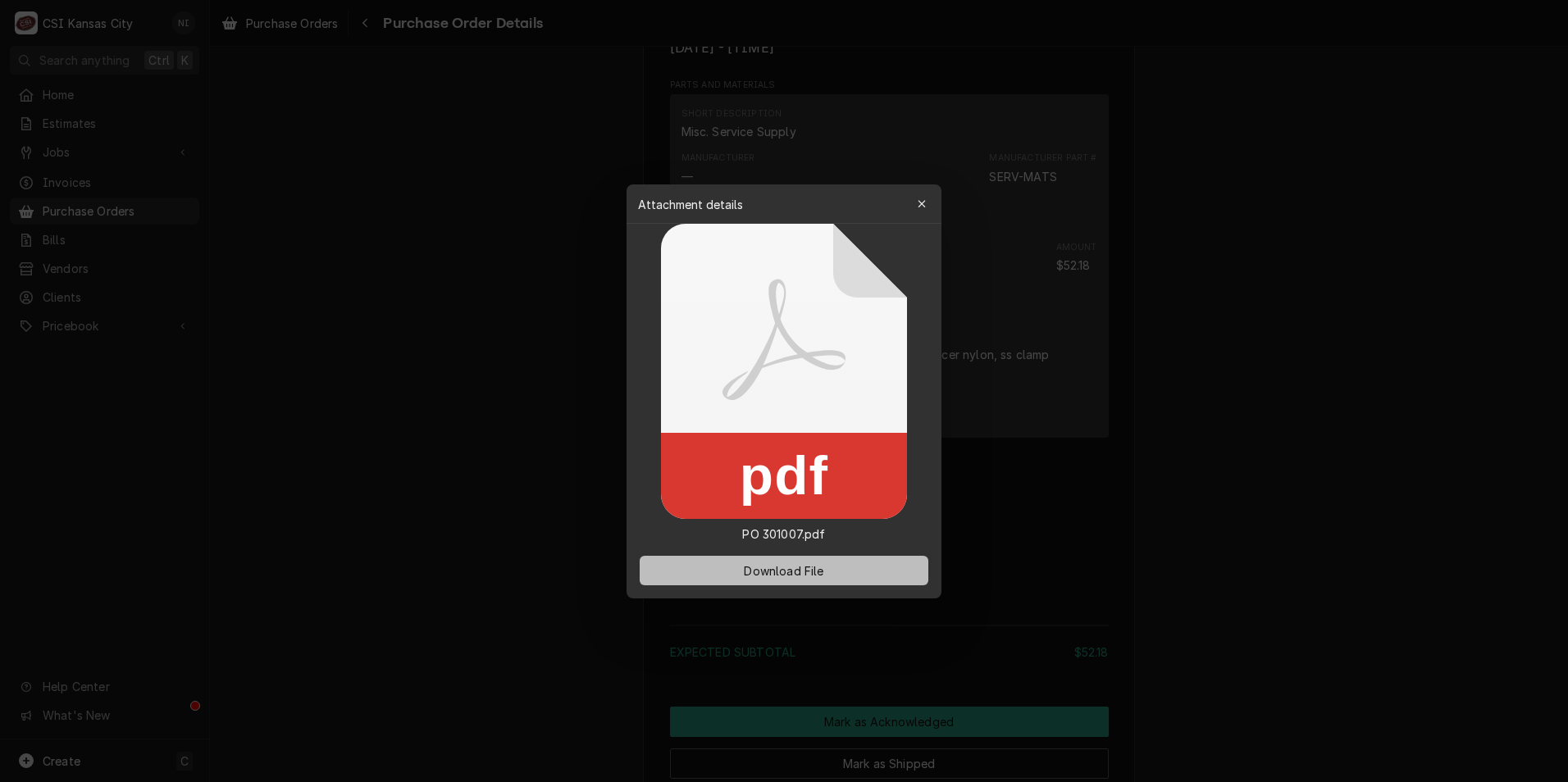 click on "Download File" at bounding box center (784, 571) 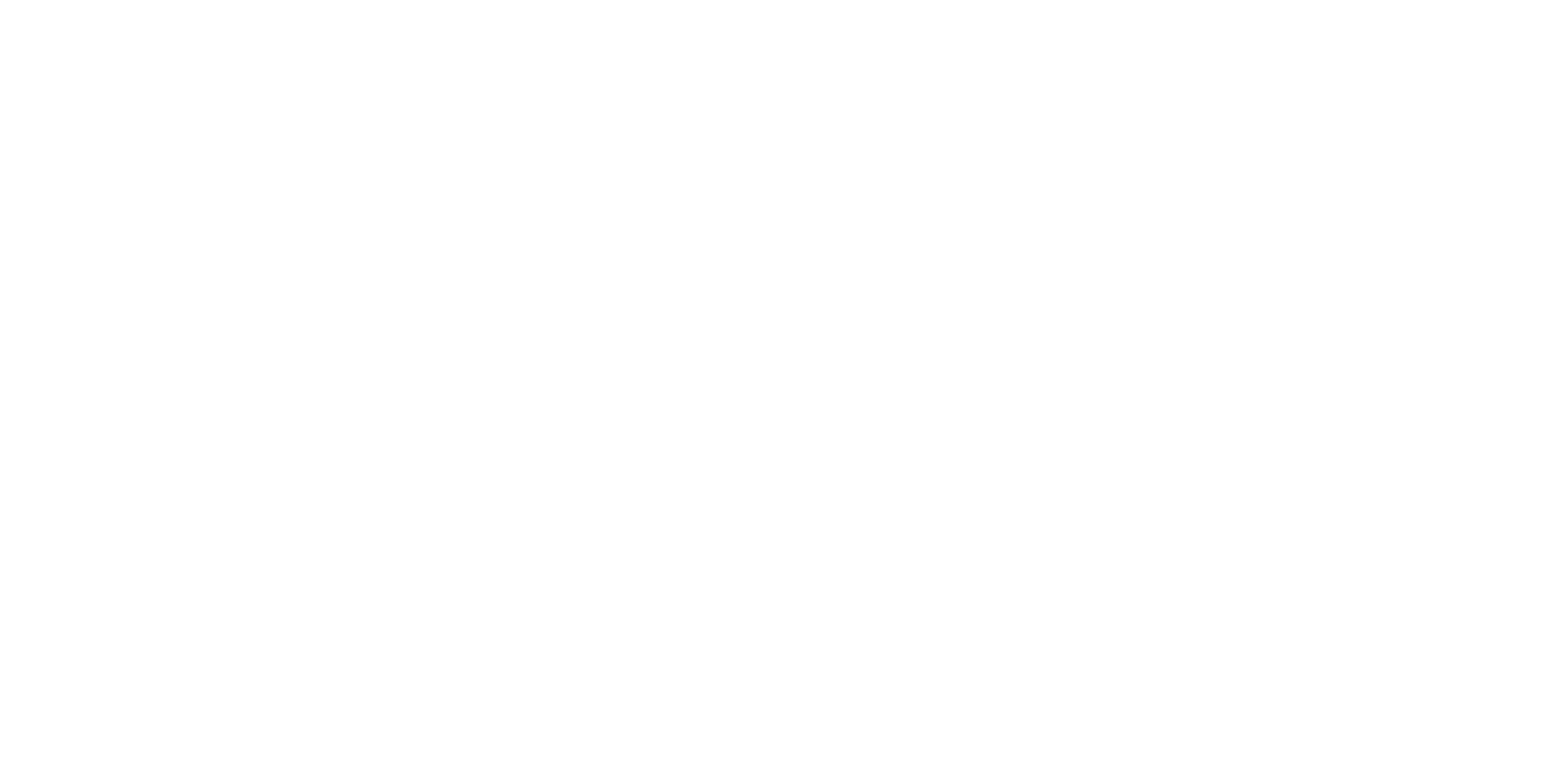 scroll, scrollTop: 0, scrollLeft: 0, axis: both 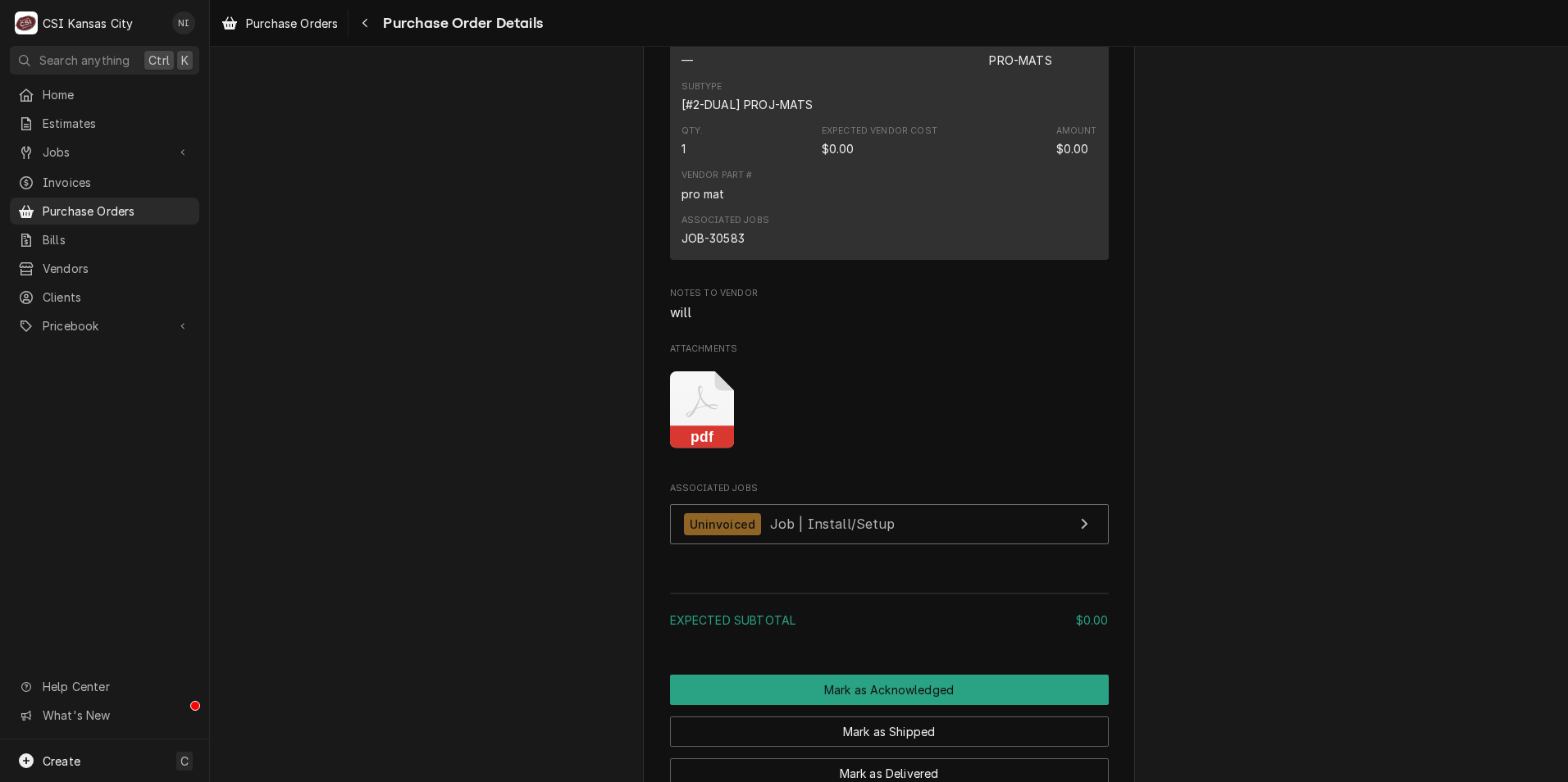 click 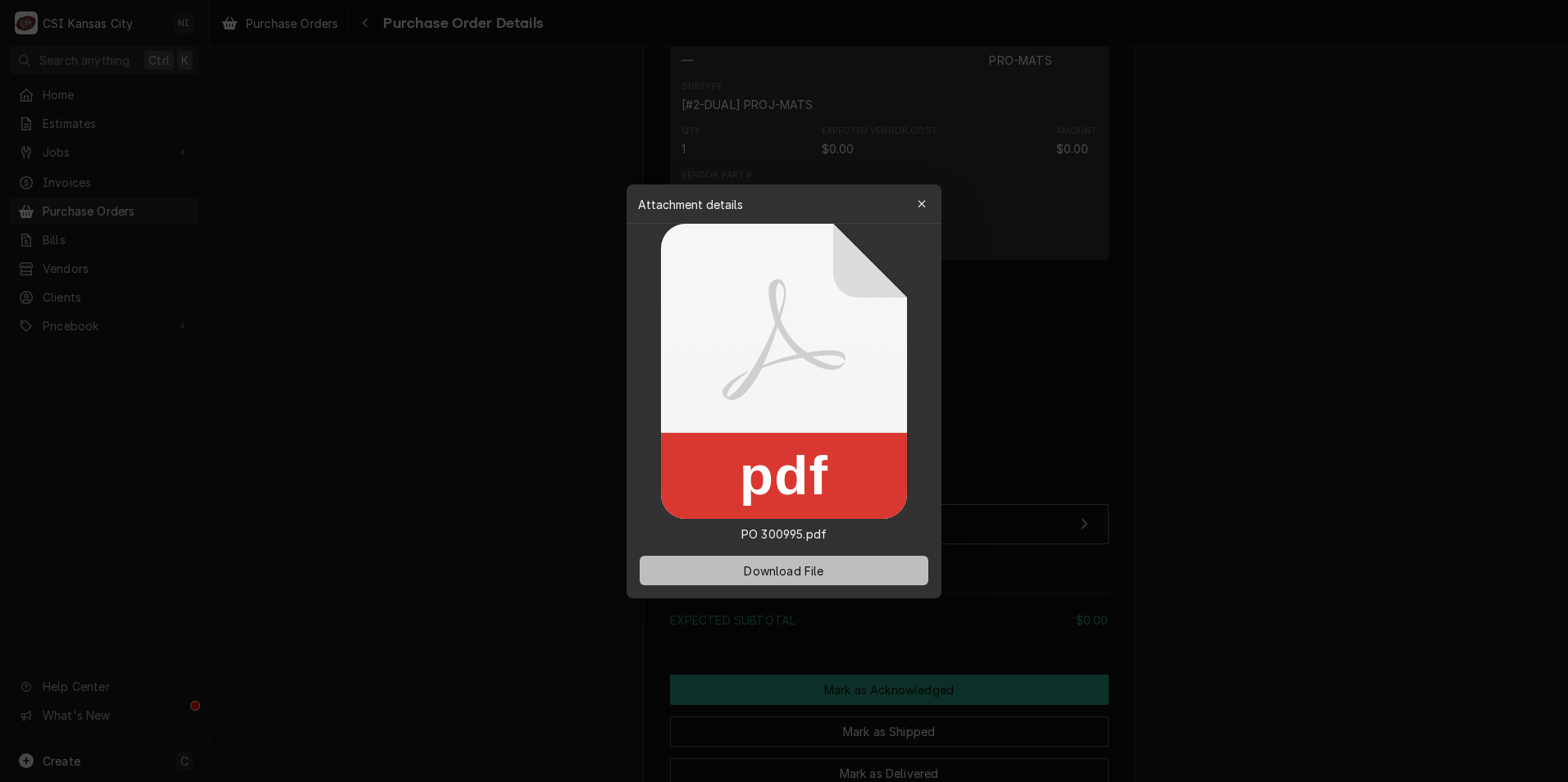 click on "Download File" at bounding box center (783, 570) 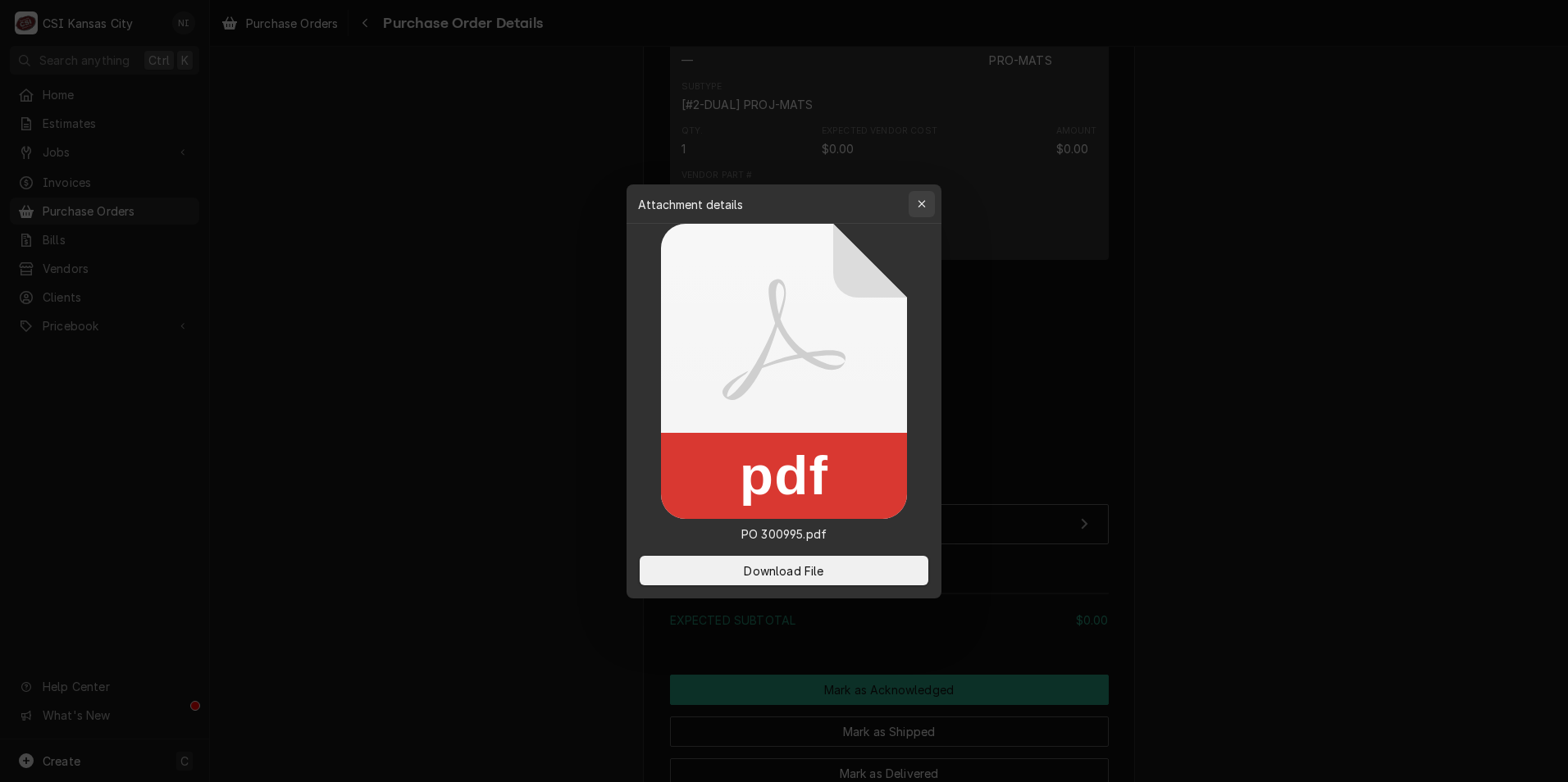 click 